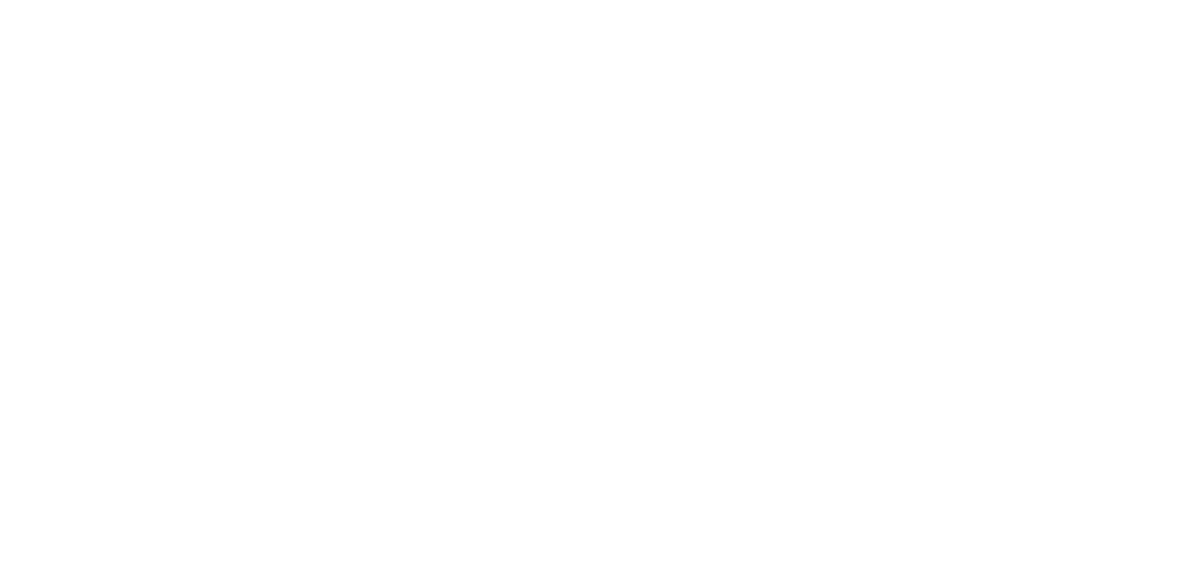 scroll, scrollTop: 0, scrollLeft: 0, axis: both 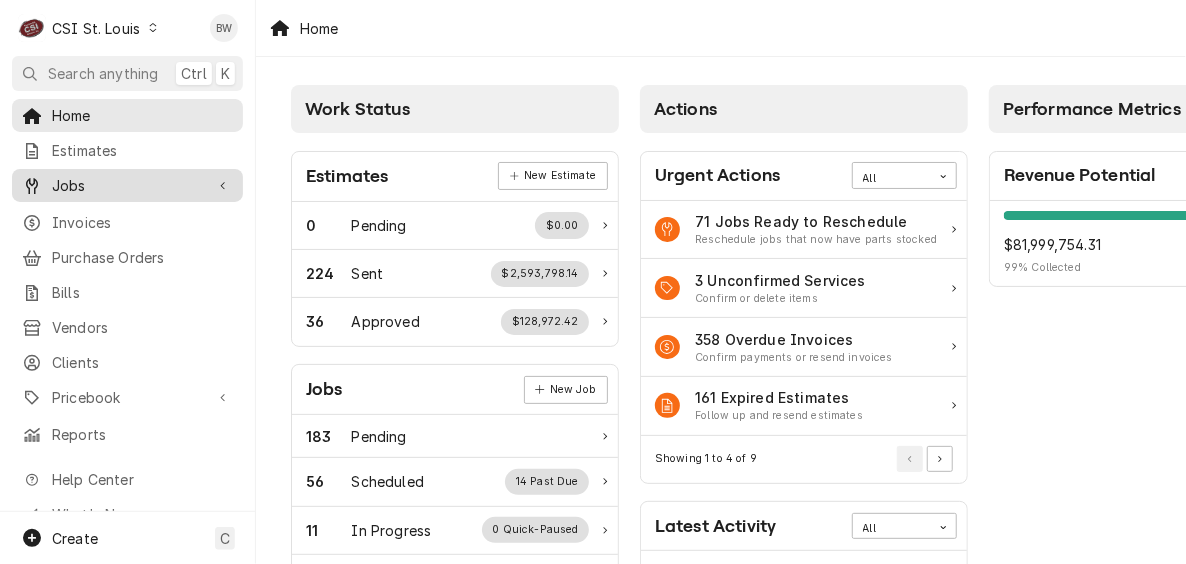 click on "Jobs" at bounding box center (127, 185) 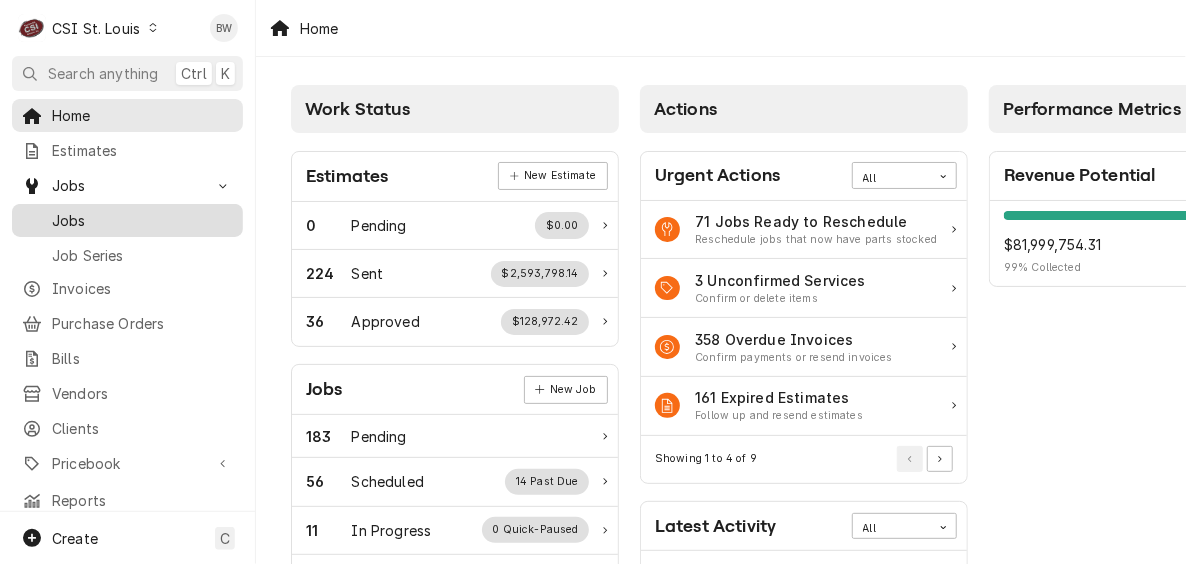 click on "Jobs" at bounding box center (142, 220) 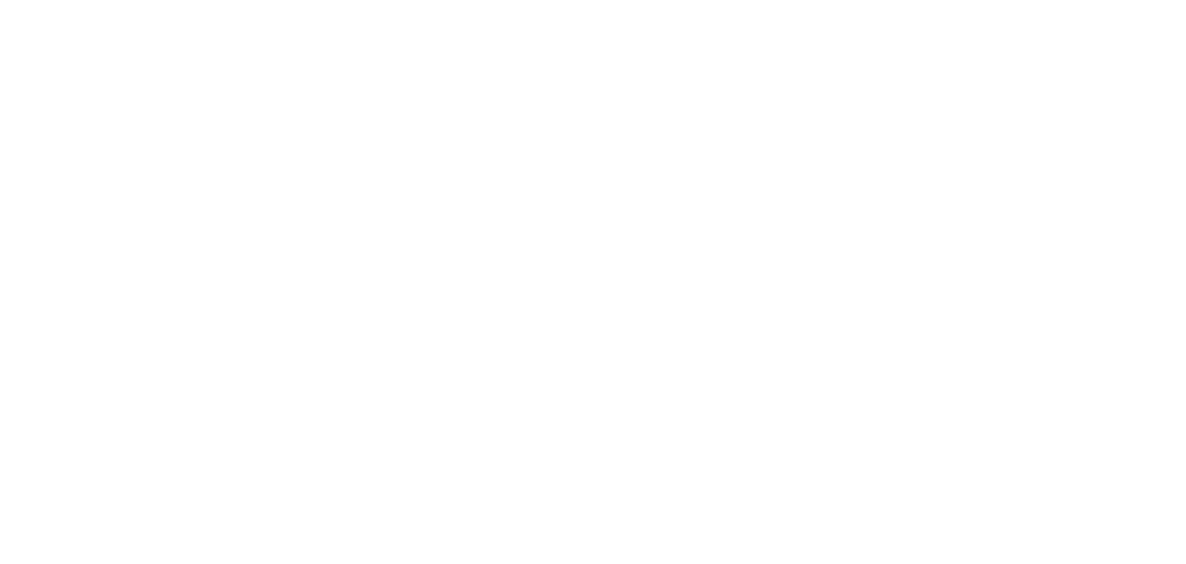scroll, scrollTop: 0, scrollLeft: 0, axis: both 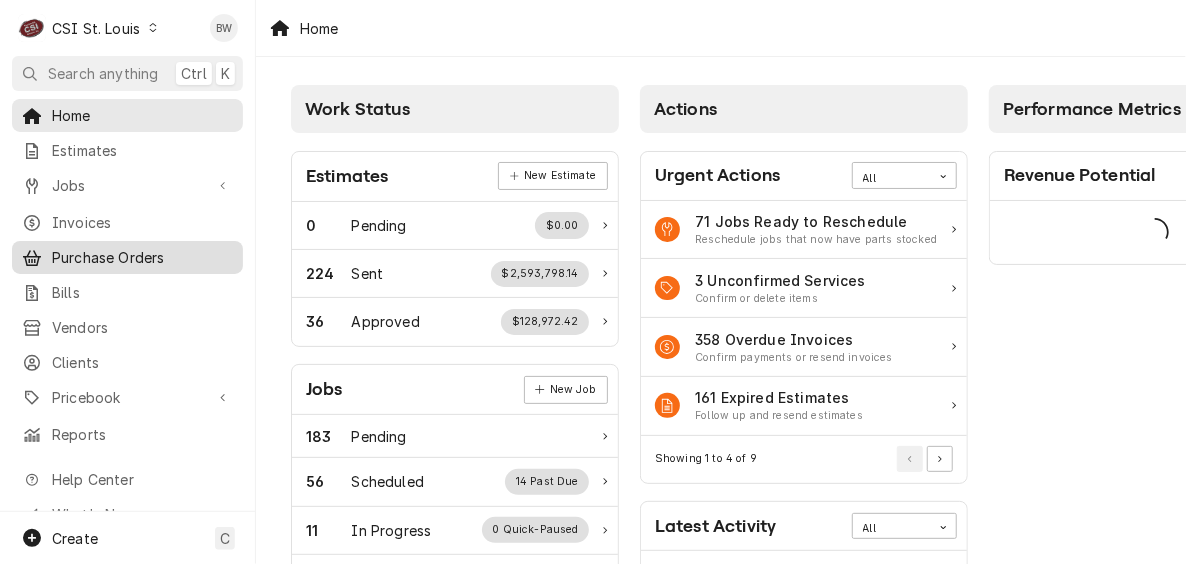 click on "Purchase Orders" at bounding box center (142, 257) 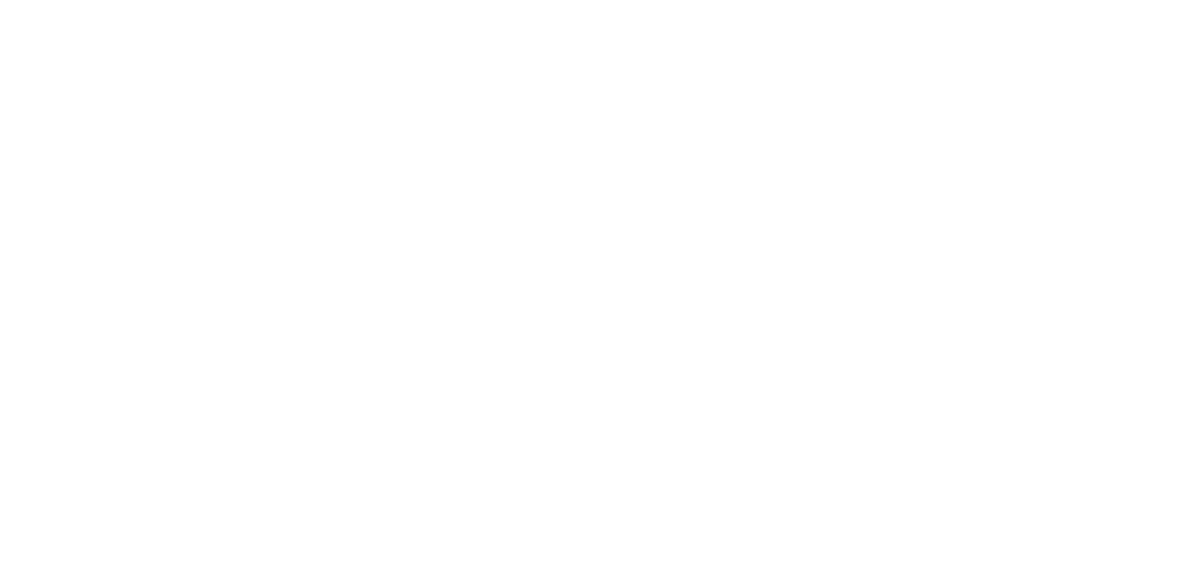 scroll, scrollTop: 0, scrollLeft: 0, axis: both 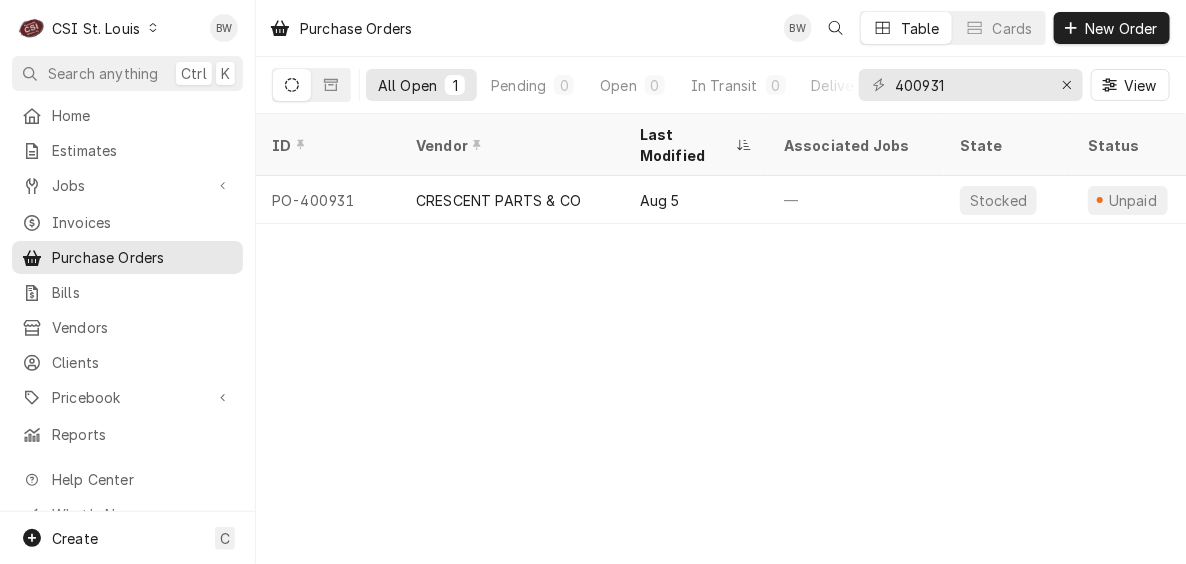 click 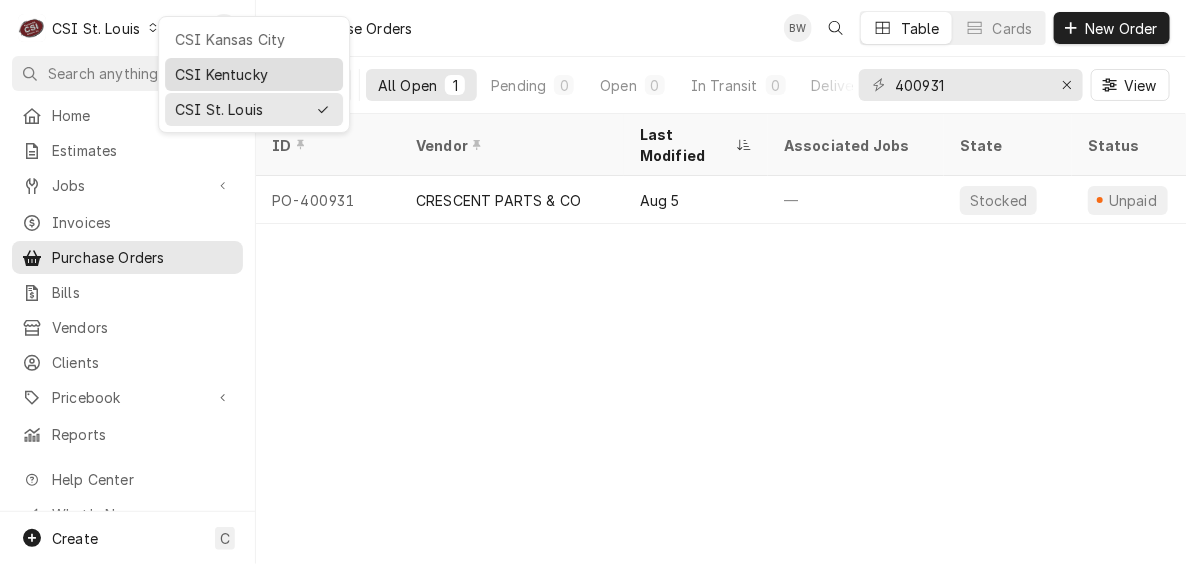 click on "CSI Kentucky" at bounding box center [254, 74] 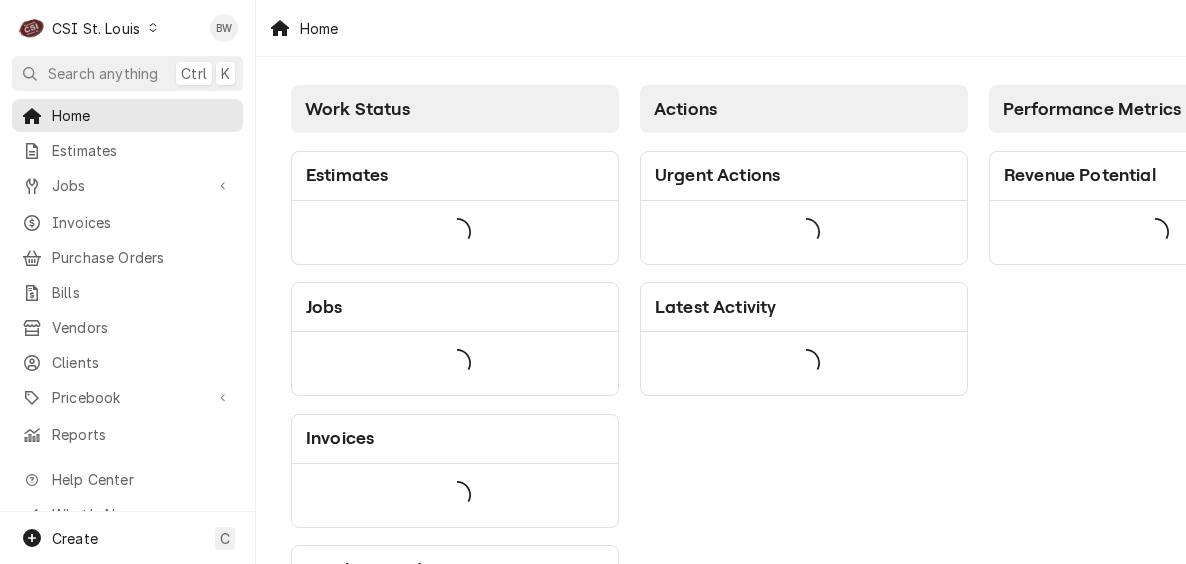 scroll, scrollTop: 0, scrollLeft: 0, axis: both 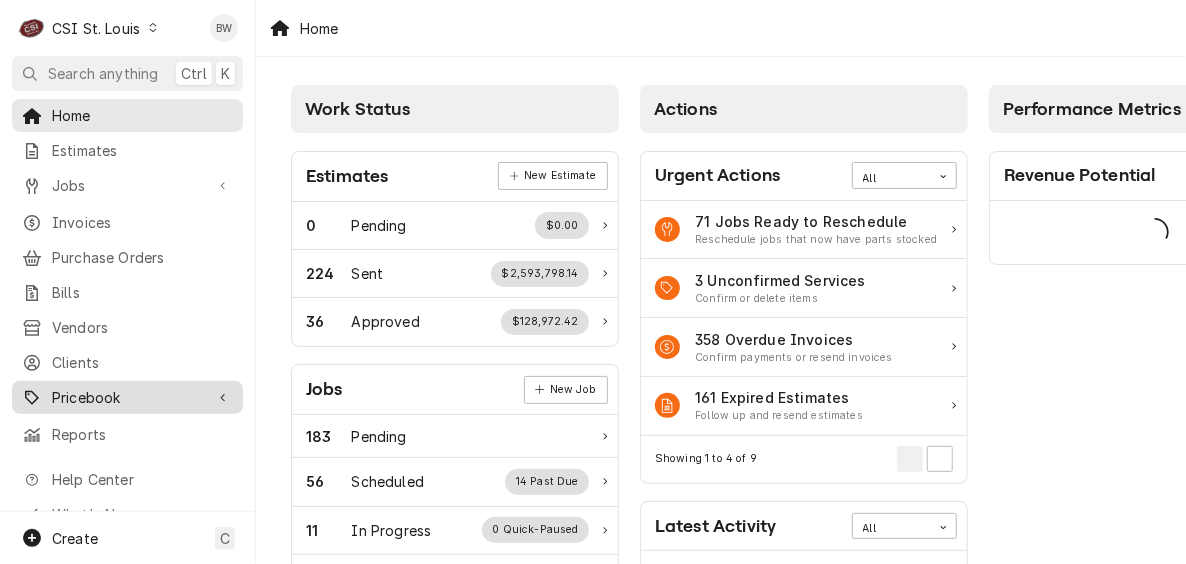 click on "Pricebook" at bounding box center (127, 397) 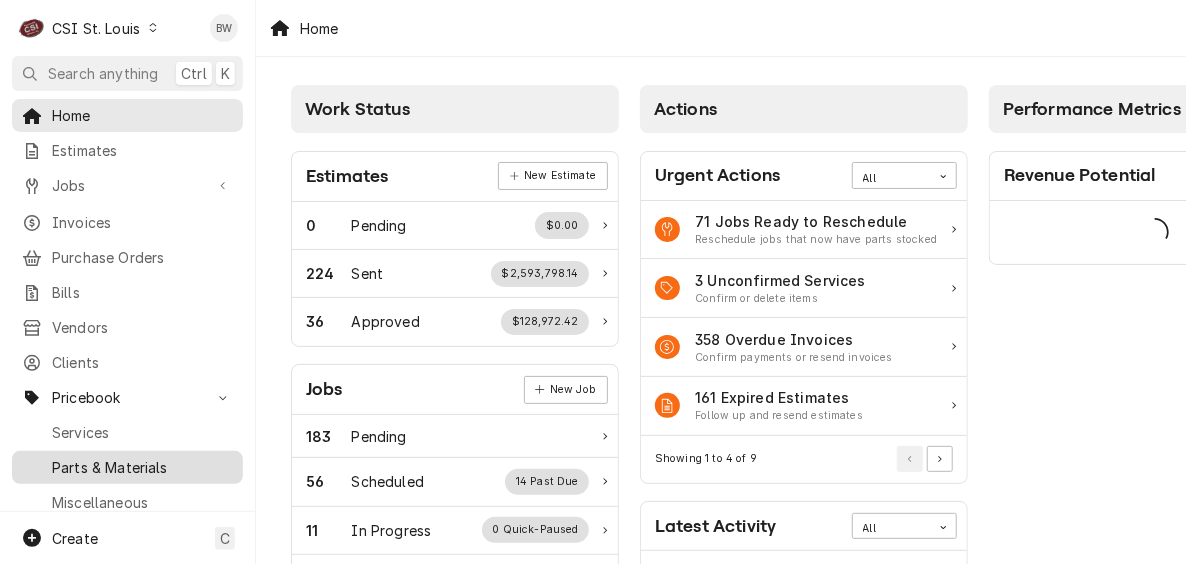 click on "Parts & Materials" at bounding box center (142, 467) 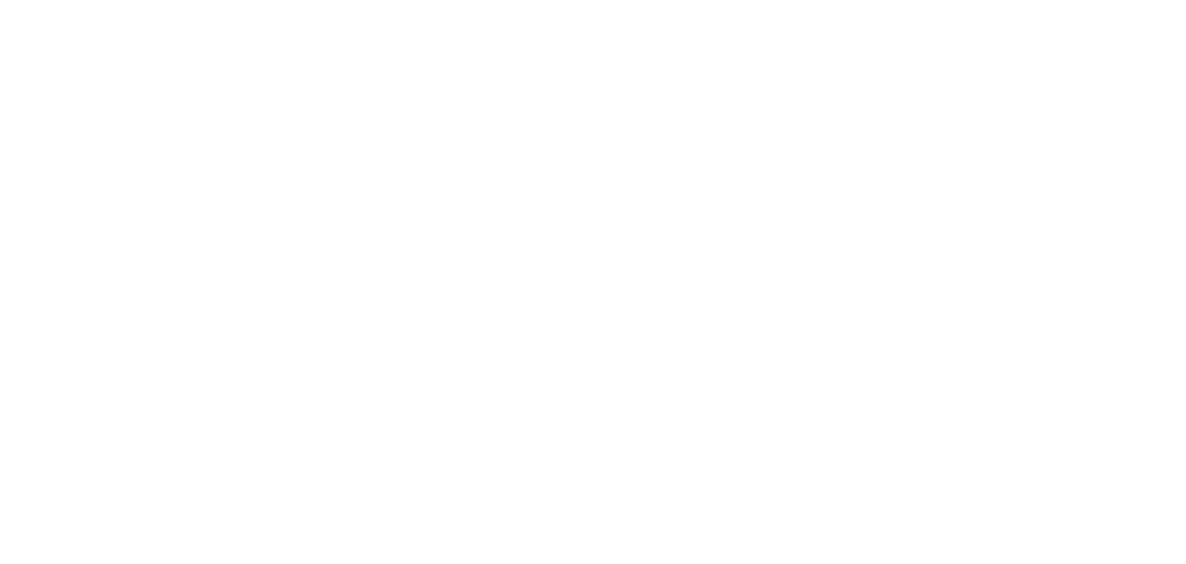 scroll, scrollTop: 0, scrollLeft: 0, axis: both 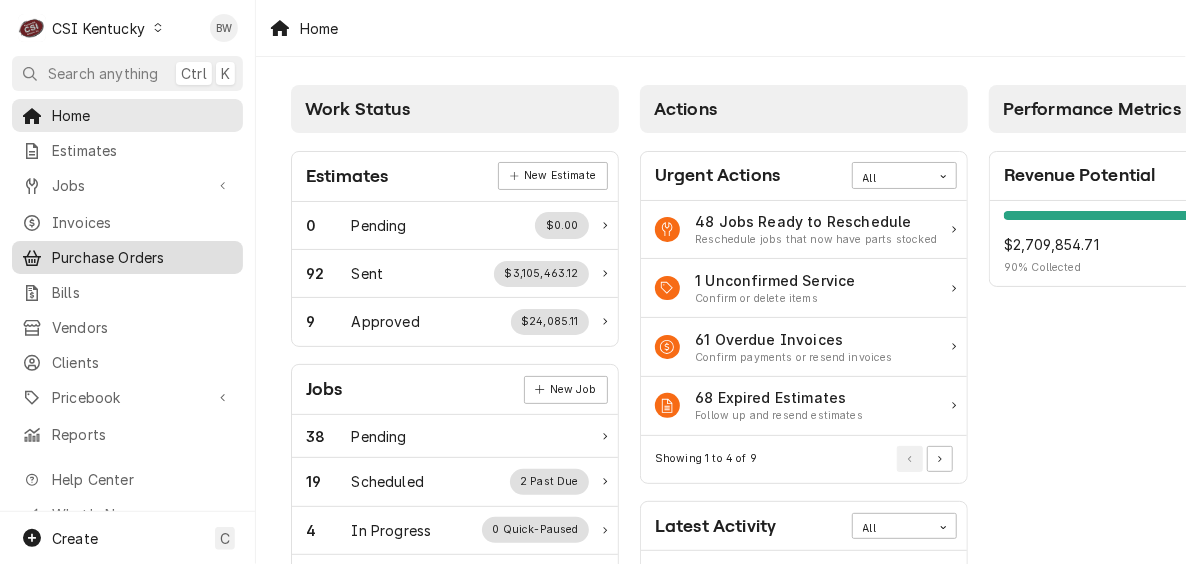 click on "Purchase Orders" at bounding box center (142, 257) 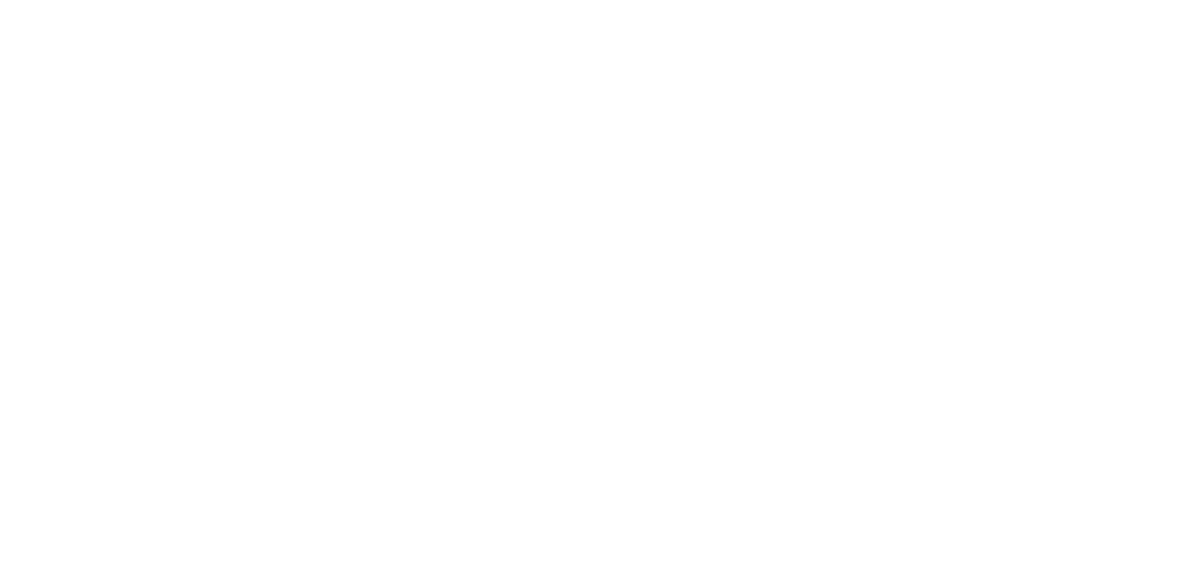 scroll, scrollTop: 0, scrollLeft: 0, axis: both 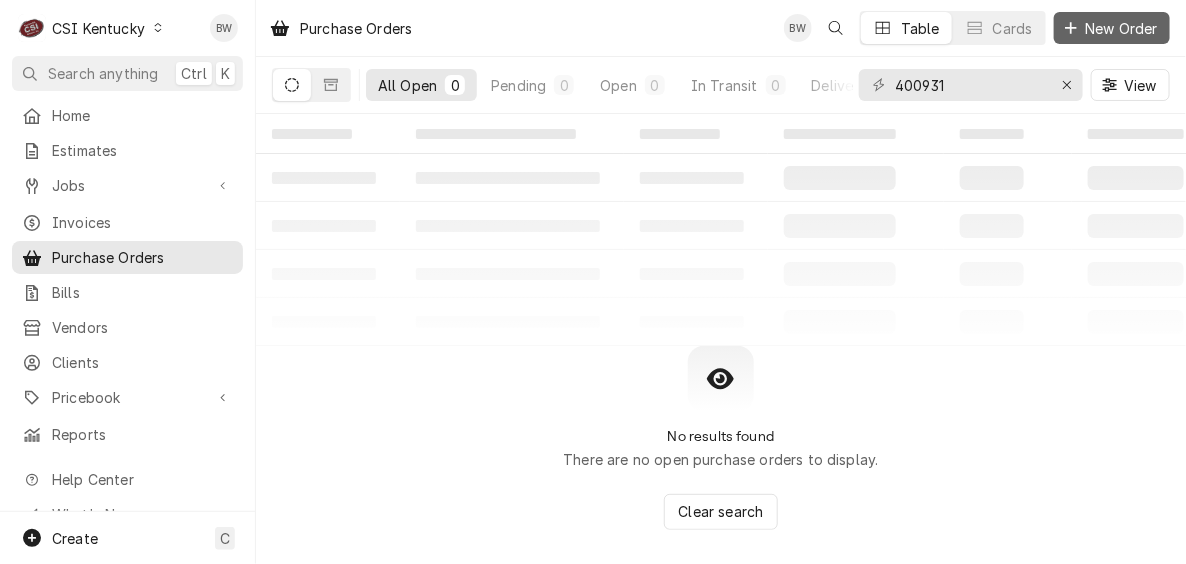 click on "New Order" at bounding box center [1122, 28] 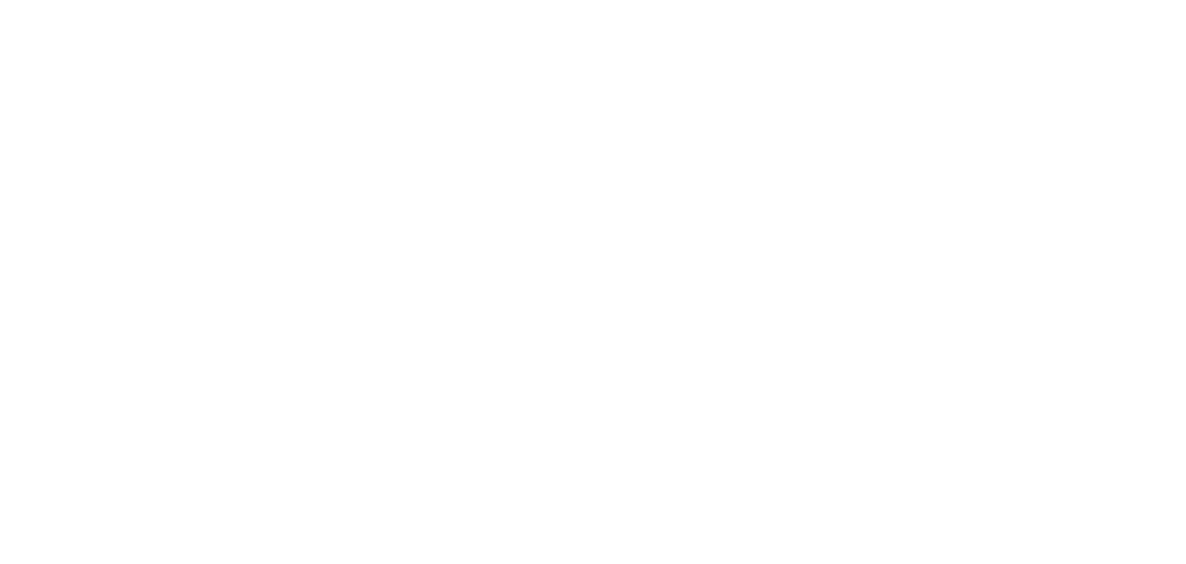 scroll, scrollTop: 0, scrollLeft: 0, axis: both 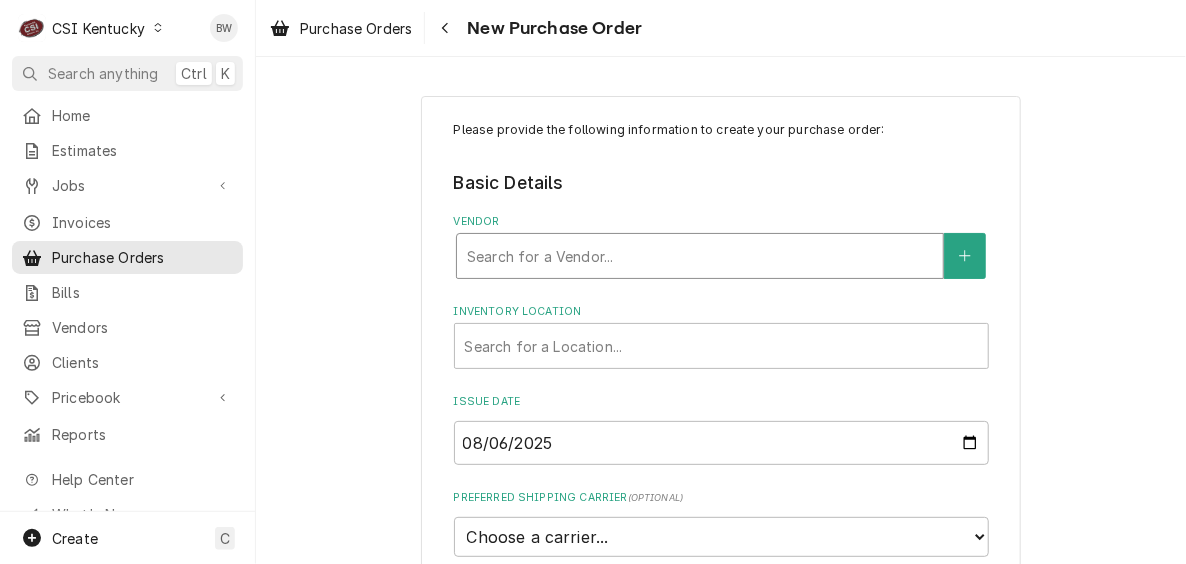 click at bounding box center (700, 256) 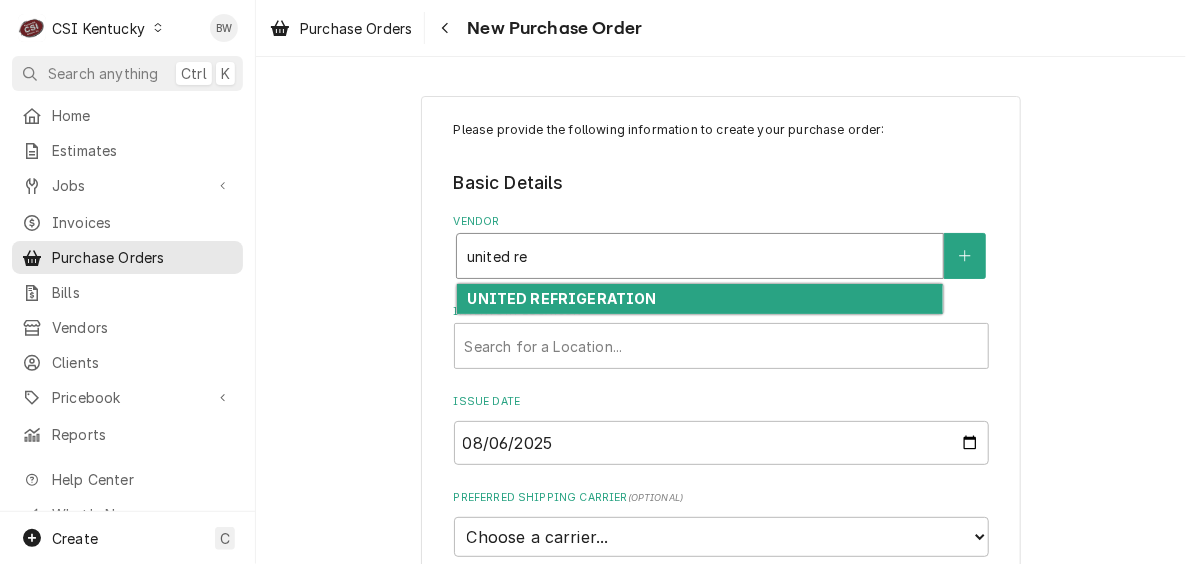 type on "united ref" 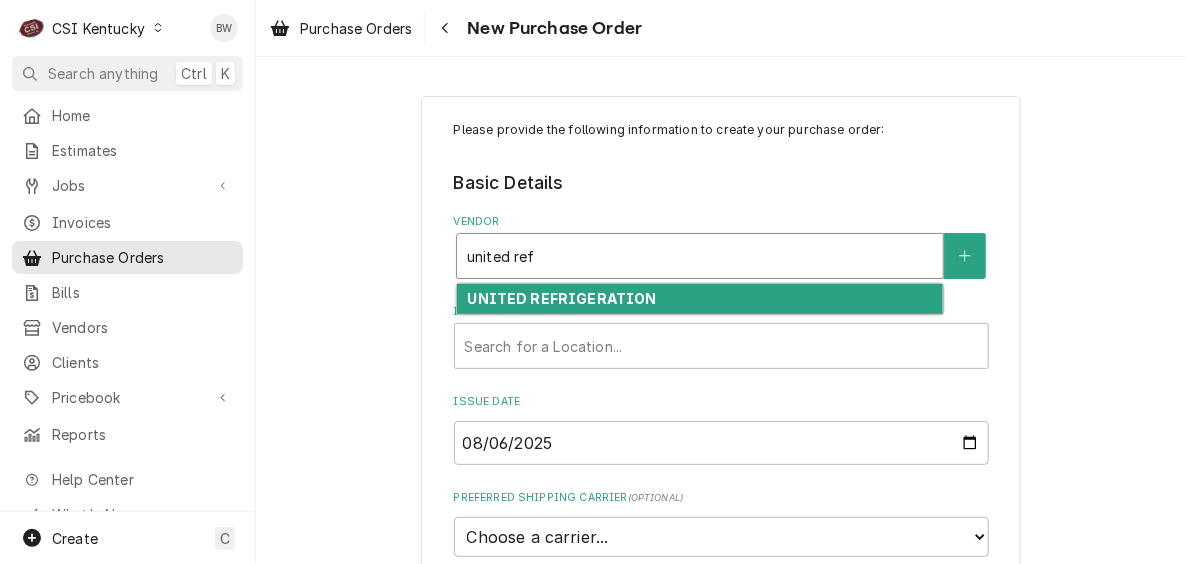click on "UNITED REFRIGERATION" at bounding box center (700, 299) 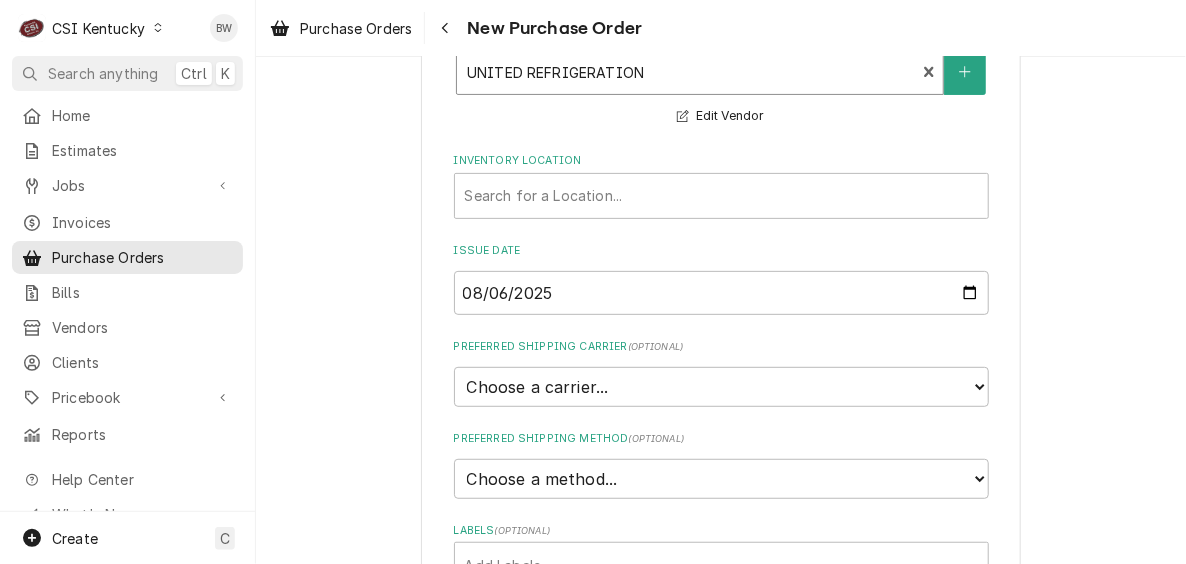 scroll, scrollTop: 200, scrollLeft: 0, axis: vertical 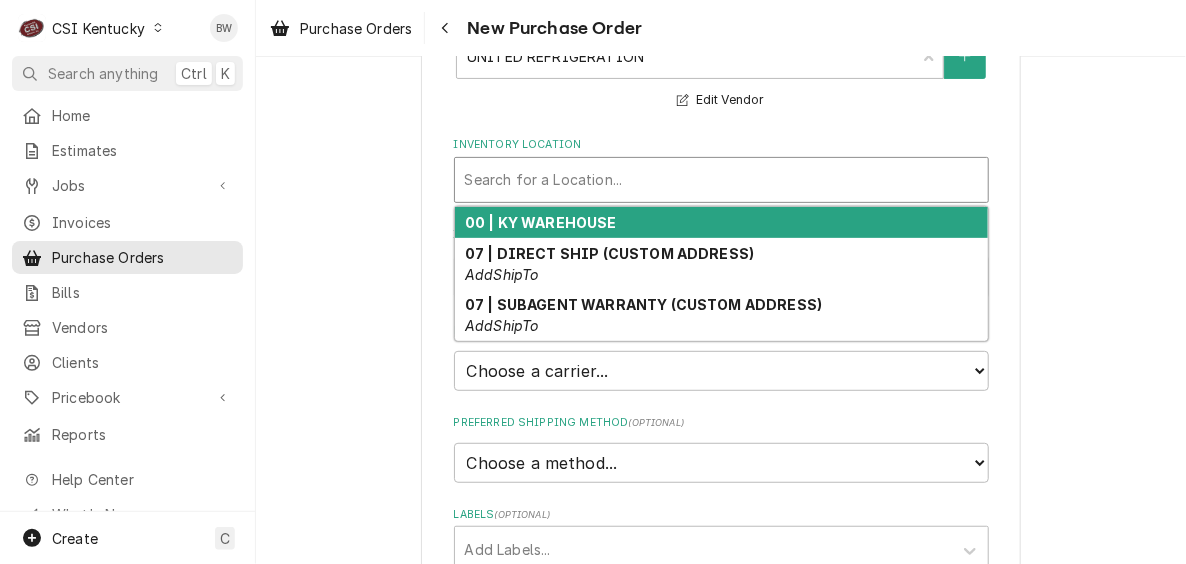 click at bounding box center [721, 180] 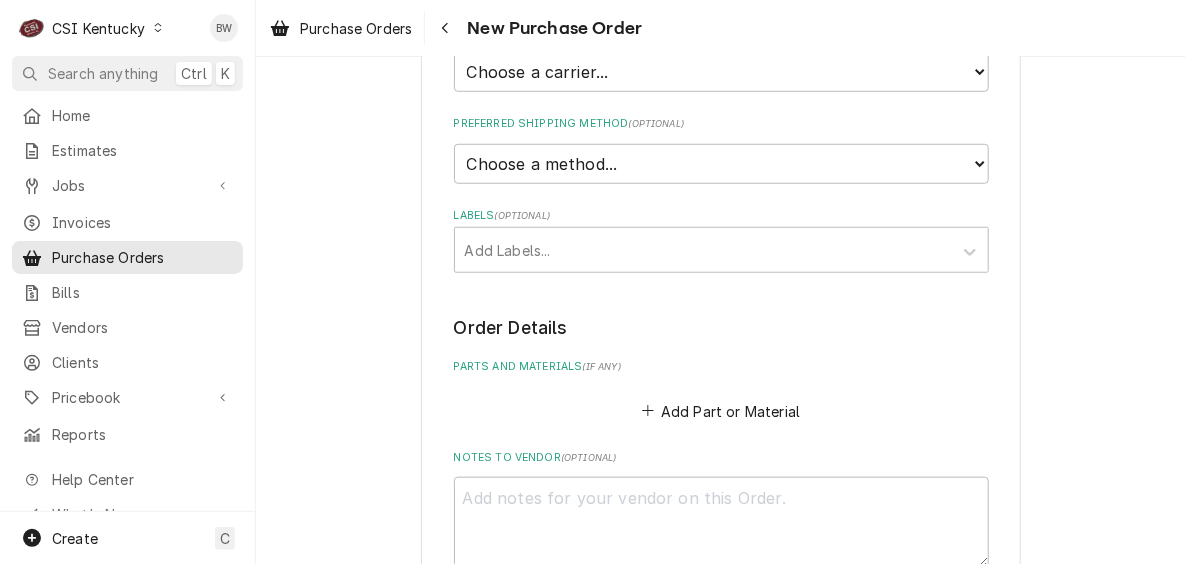 scroll, scrollTop: 500, scrollLeft: 0, axis: vertical 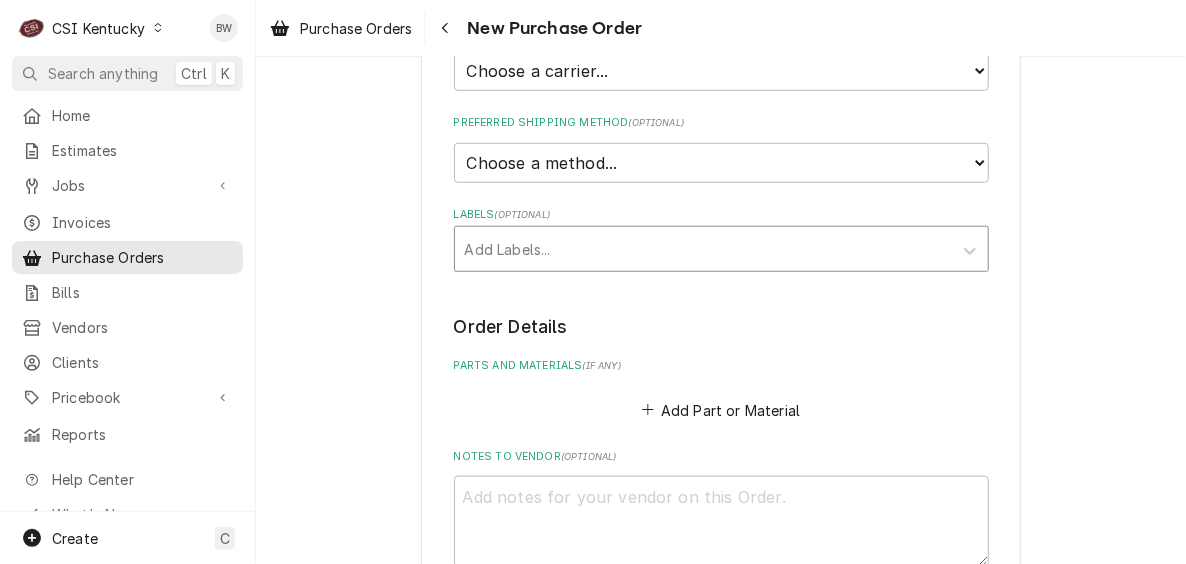 click at bounding box center [703, 249] 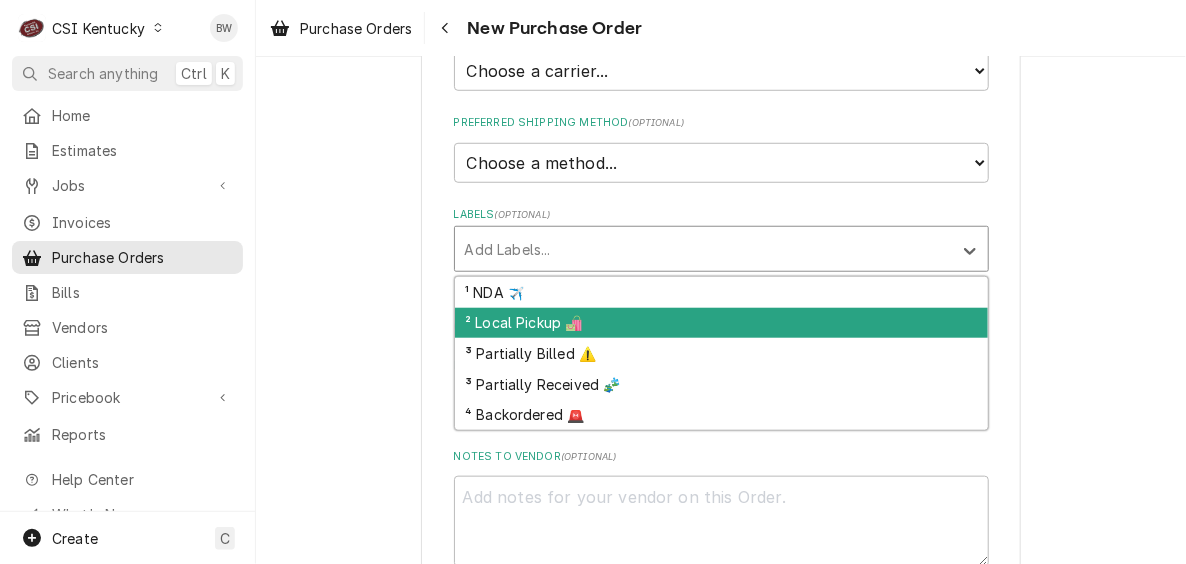 click on "² Local Pickup 🛍️" at bounding box center (721, 323) 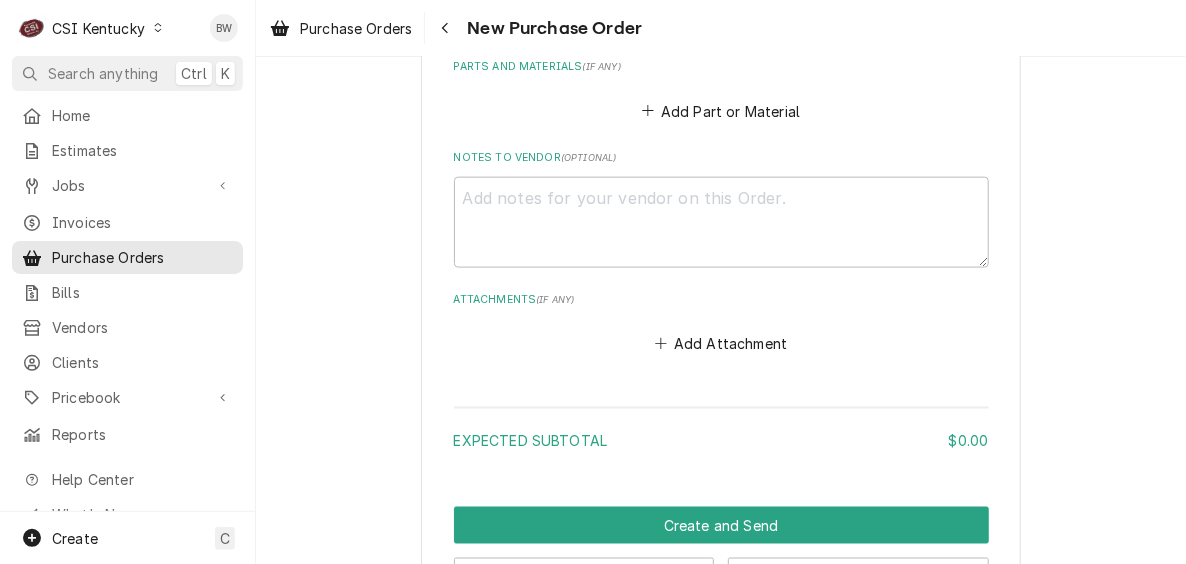 scroll, scrollTop: 800, scrollLeft: 0, axis: vertical 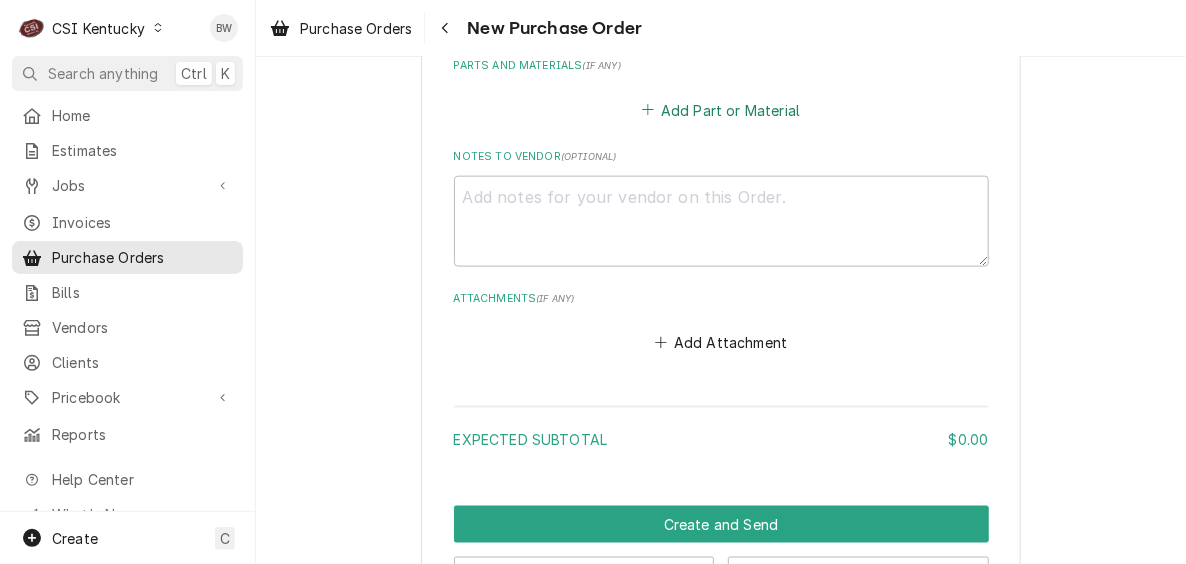 click on "Add Part or Material" at bounding box center [720, 110] 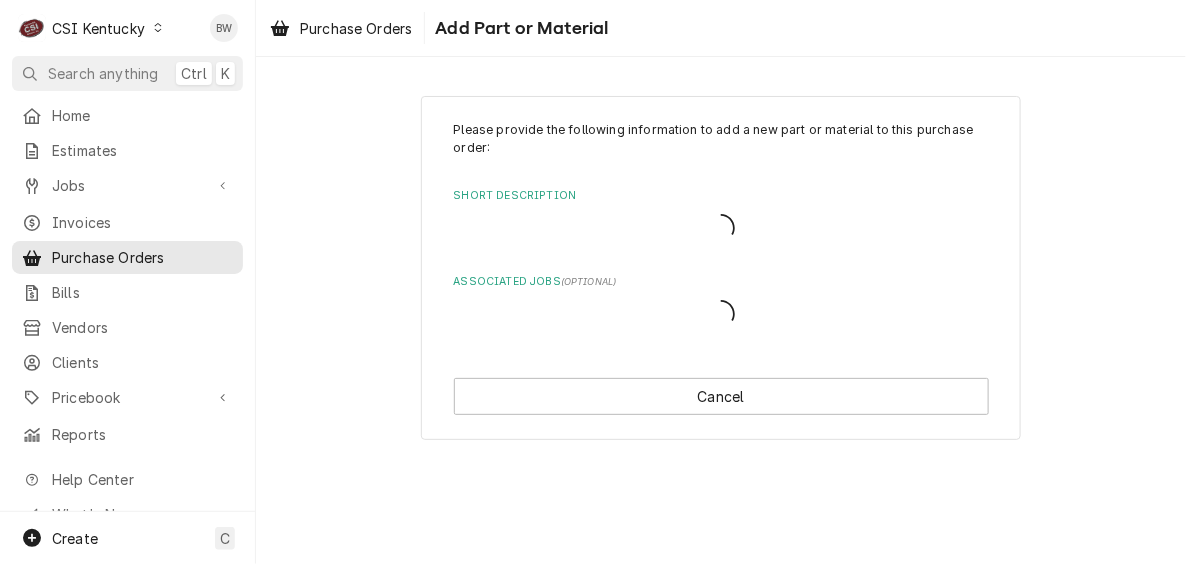 scroll, scrollTop: 0, scrollLeft: 0, axis: both 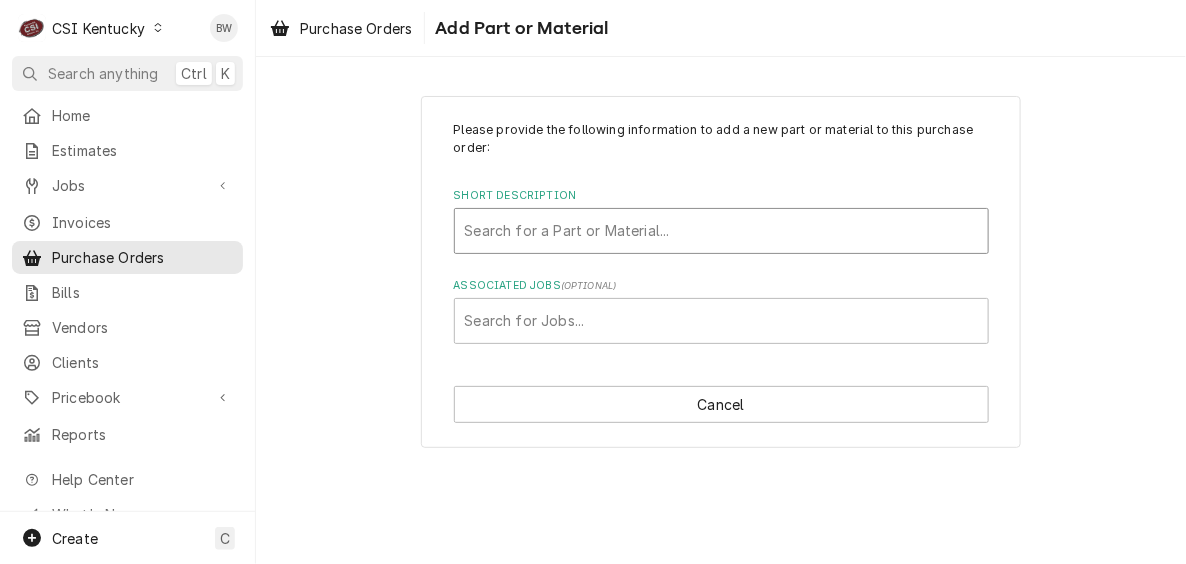 click at bounding box center [721, 231] 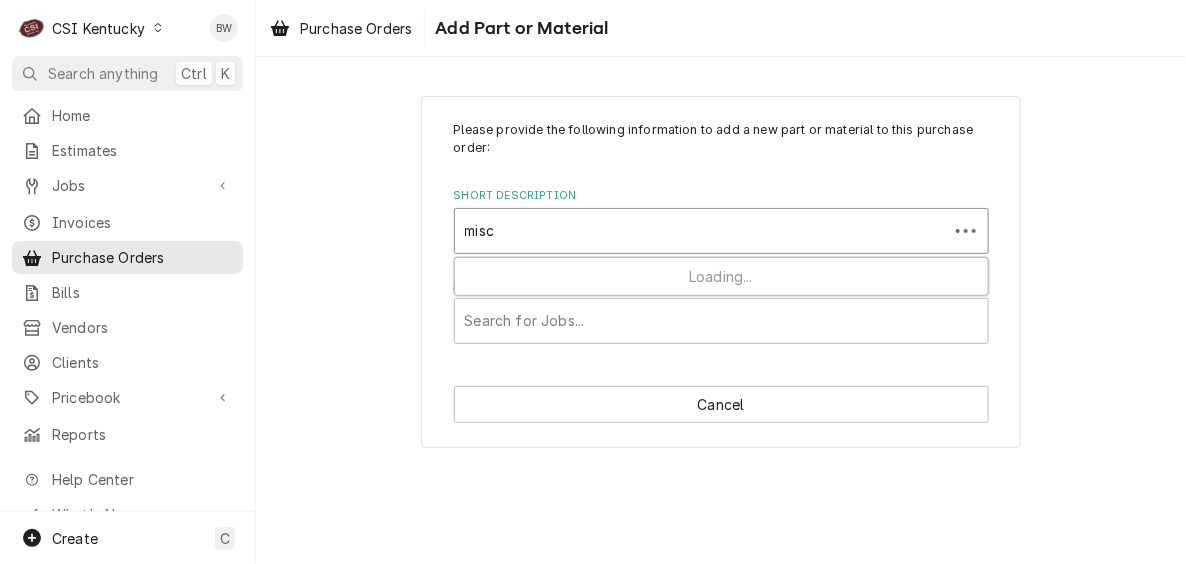 type on "misc p" 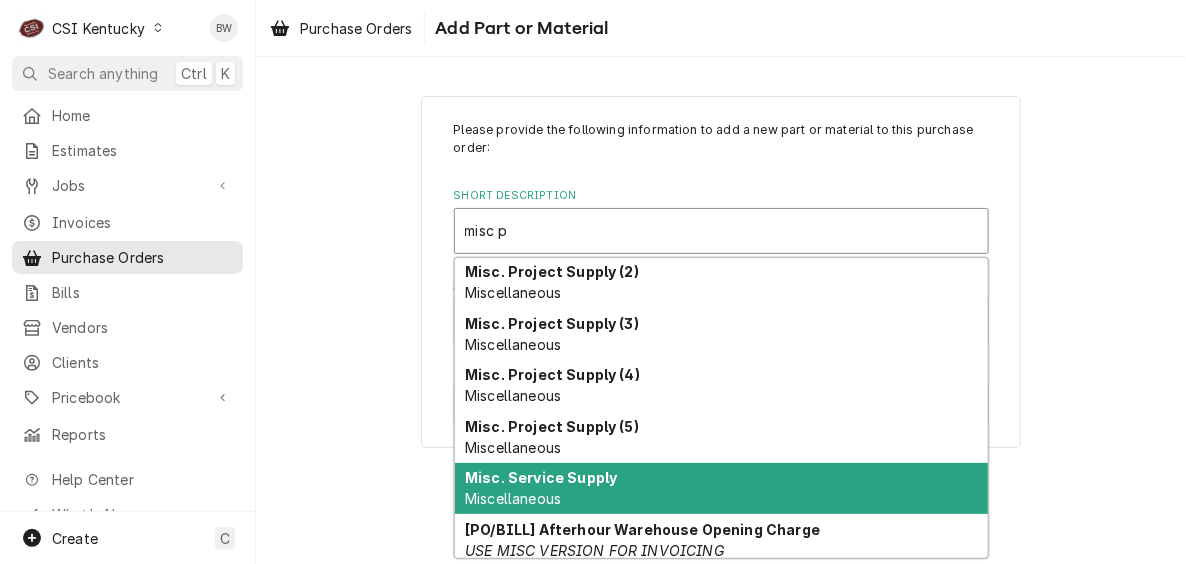 scroll, scrollTop: 236, scrollLeft: 0, axis: vertical 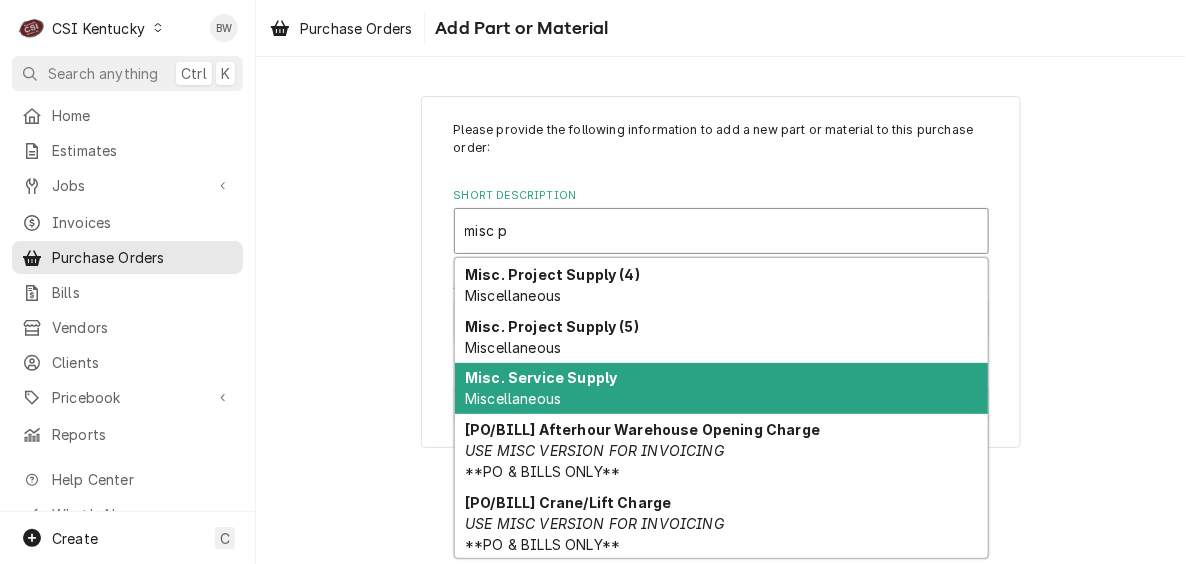 click on "Misc. Service Supply" at bounding box center (541, 377) 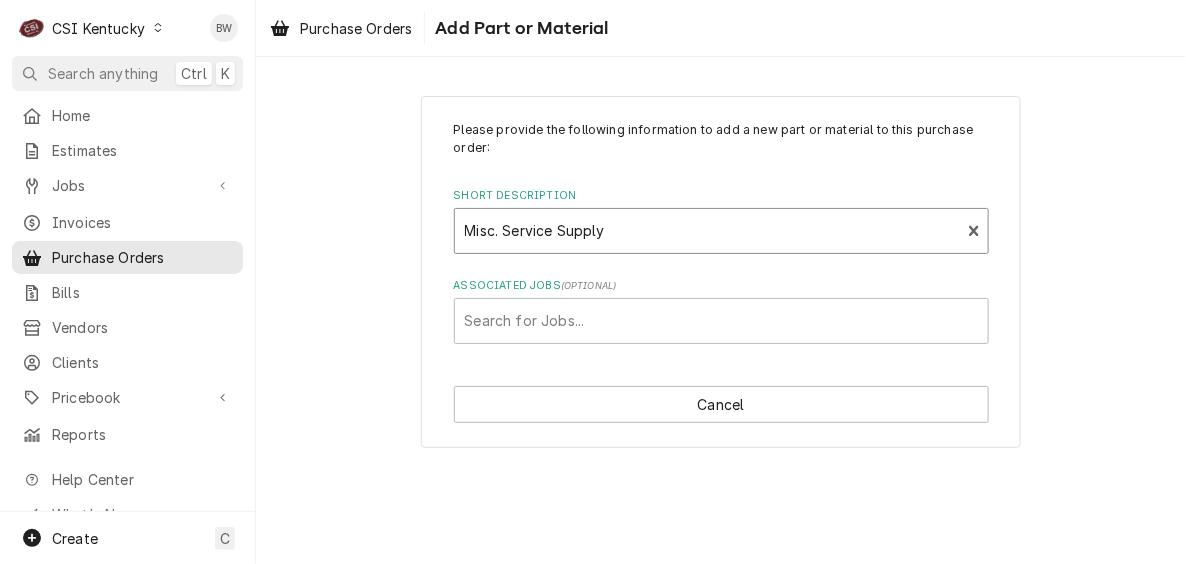 type 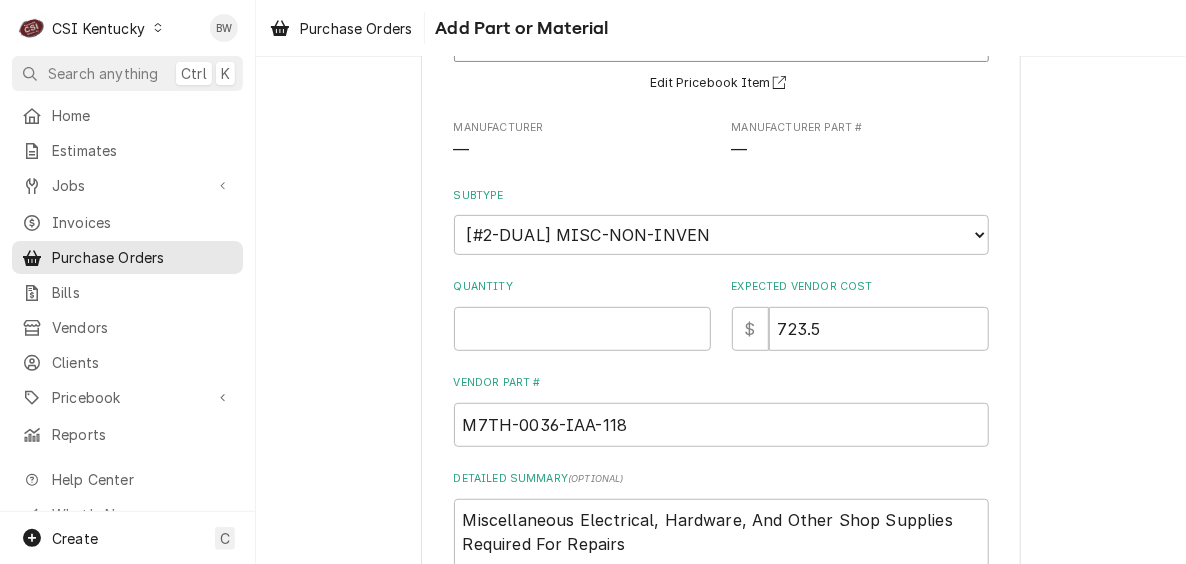 scroll, scrollTop: 200, scrollLeft: 0, axis: vertical 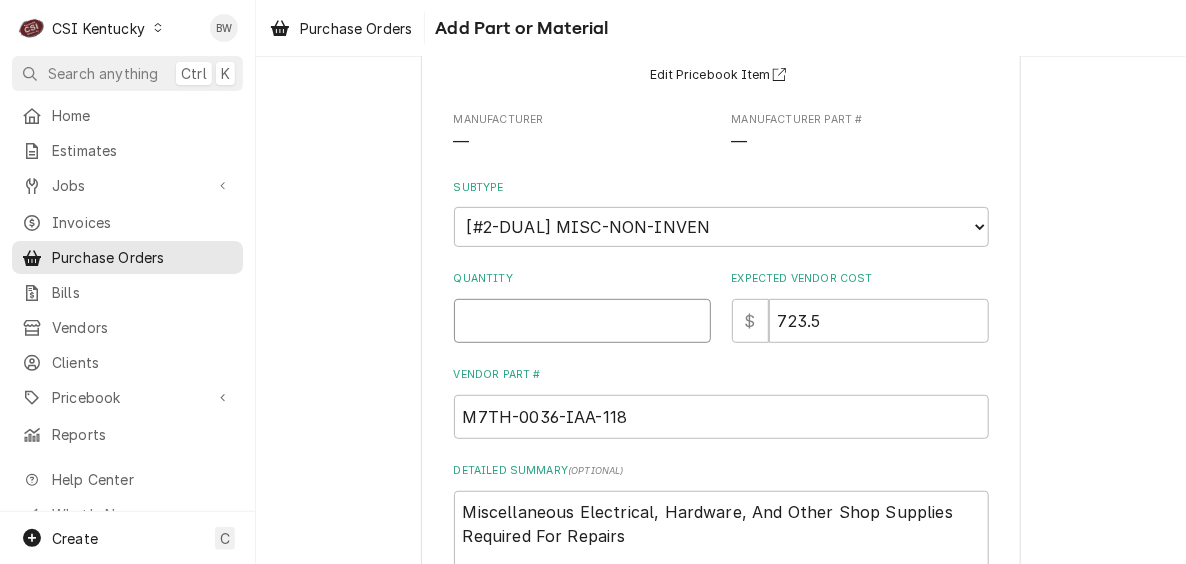 click on "Quantity" at bounding box center (582, 321) 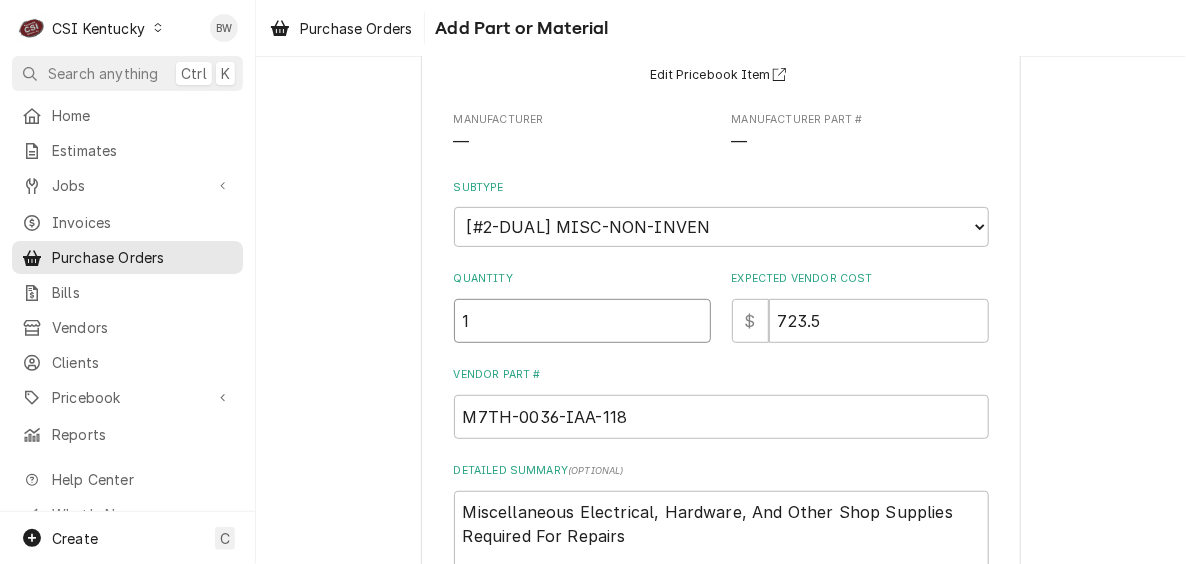 type on "1" 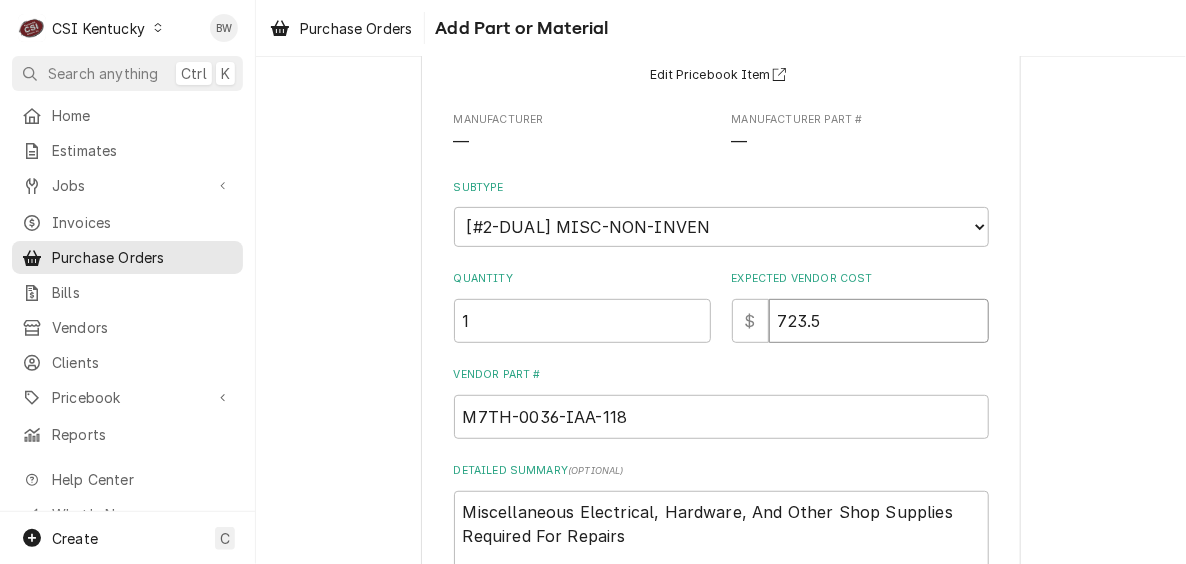type on "x" 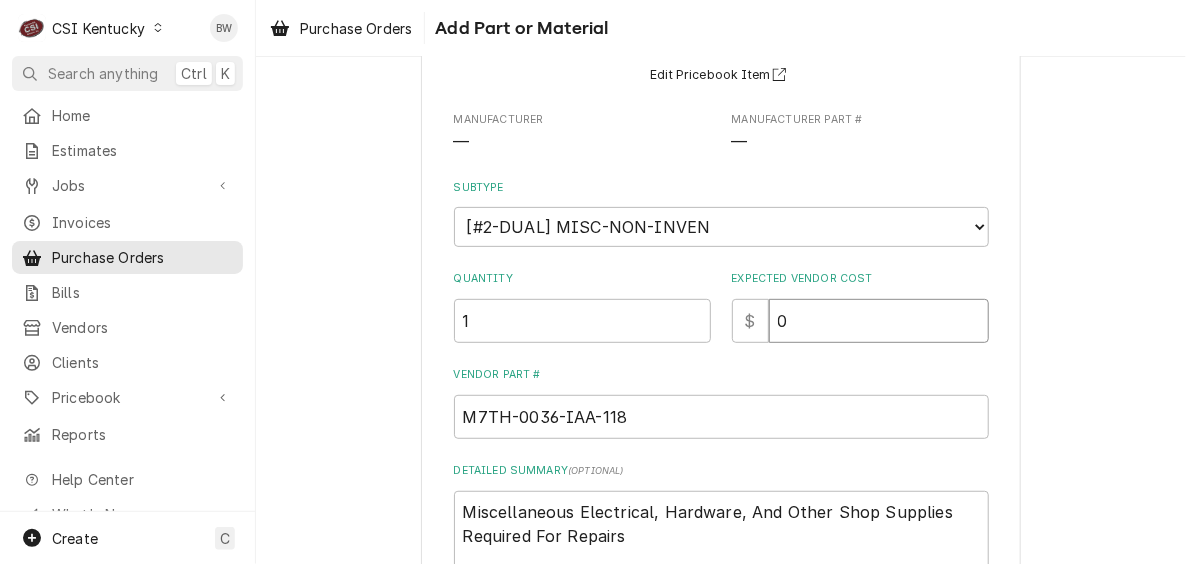 type on "x" 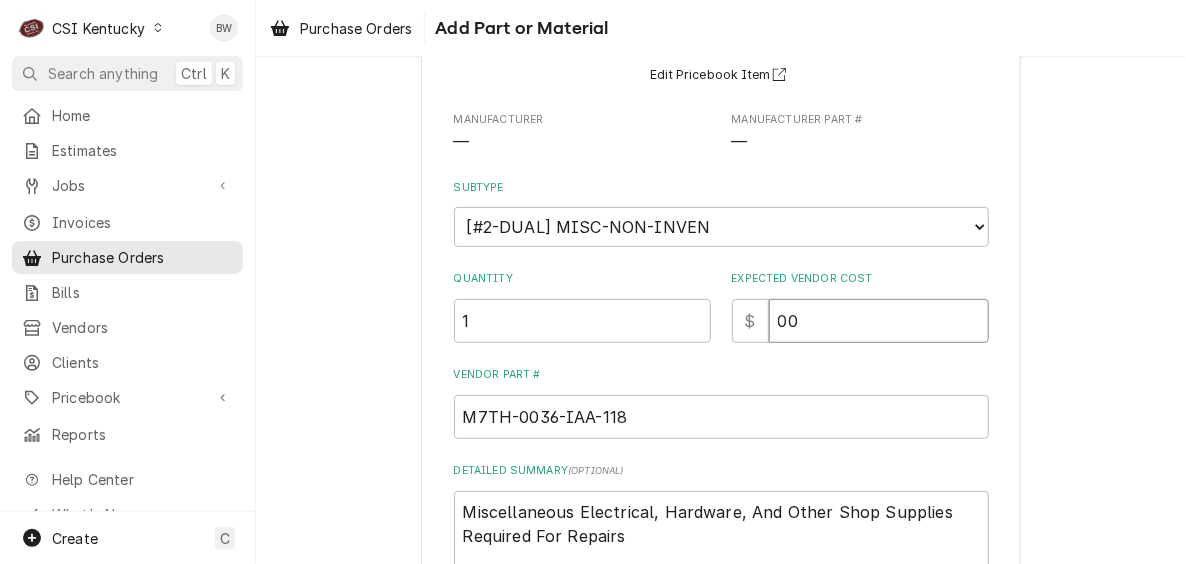 type on "00" 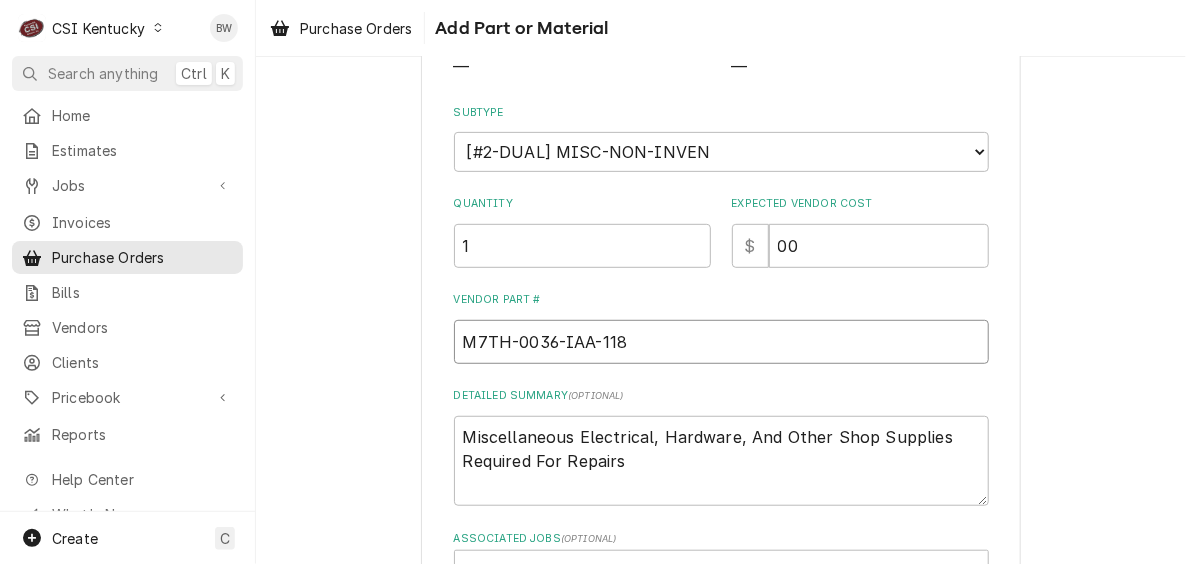 scroll, scrollTop: 300, scrollLeft: 0, axis: vertical 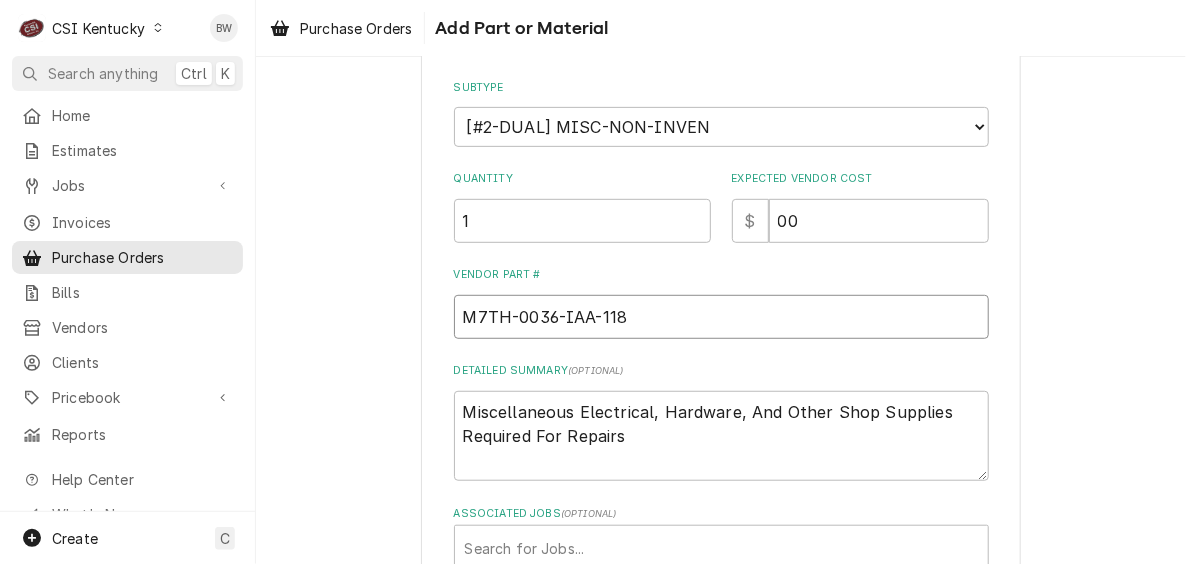 type on "x" 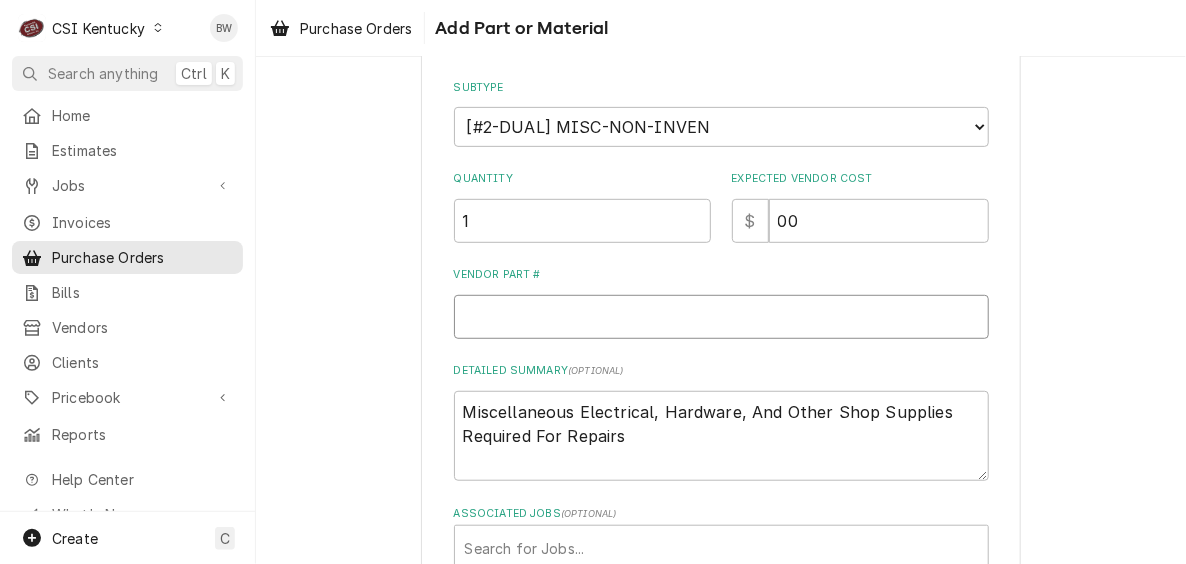 type 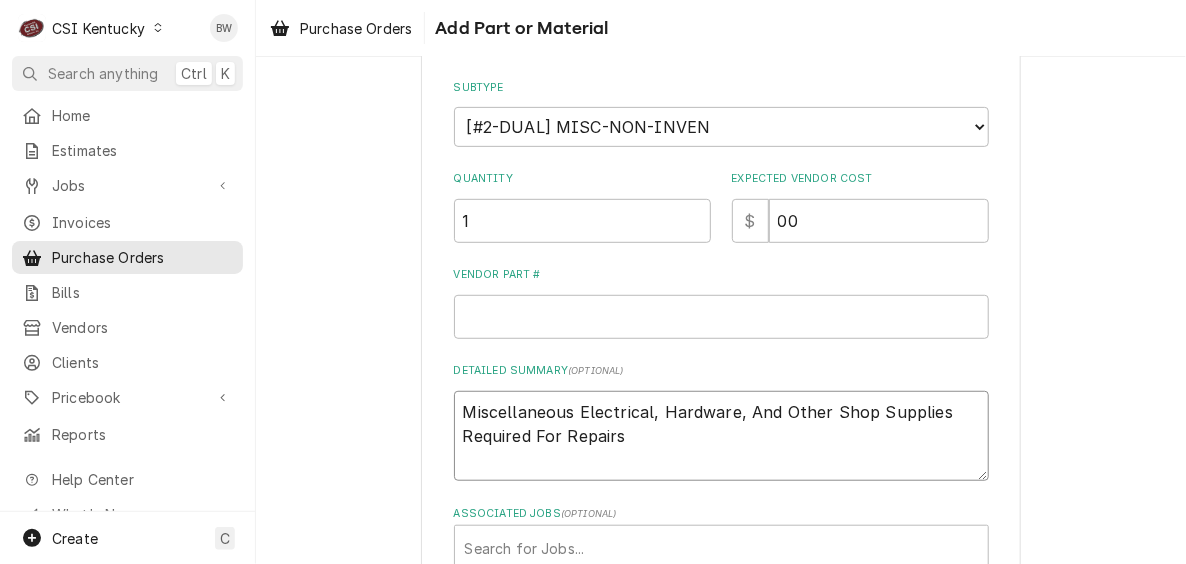 click on "Miscellaneous Electrical, Hardware, And Other Shop Supplies Required For Repairs" at bounding box center [721, 436] 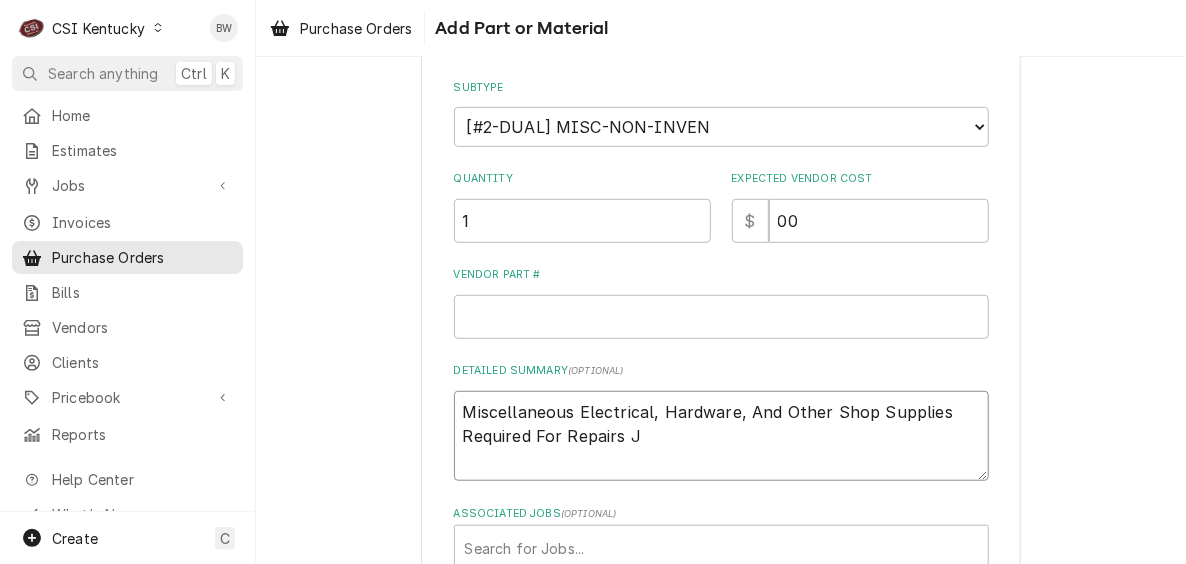type on "x" 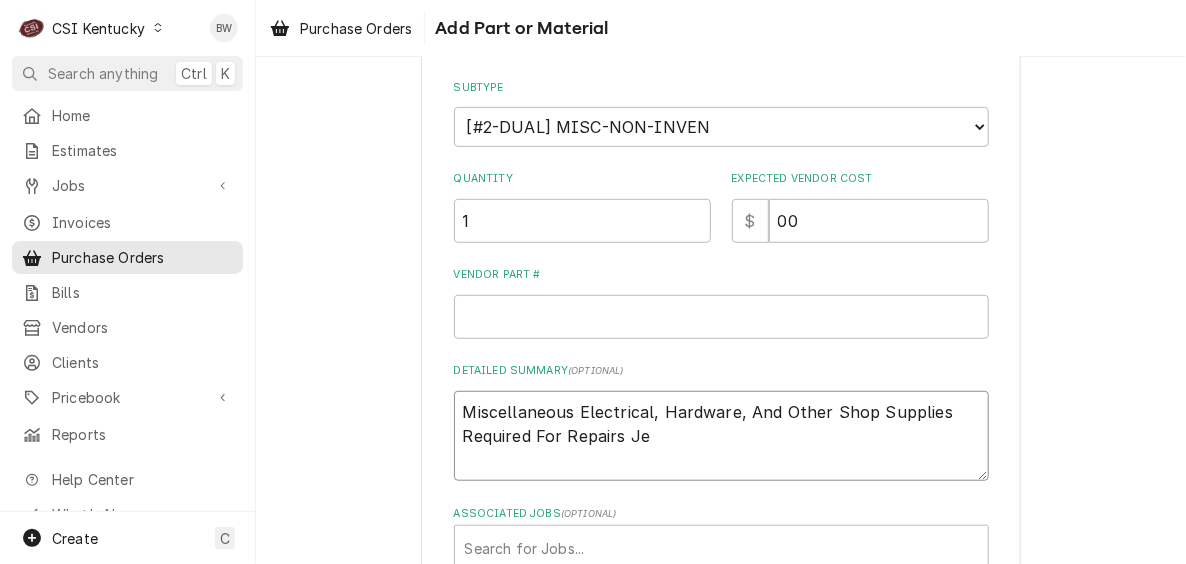 type on "x" 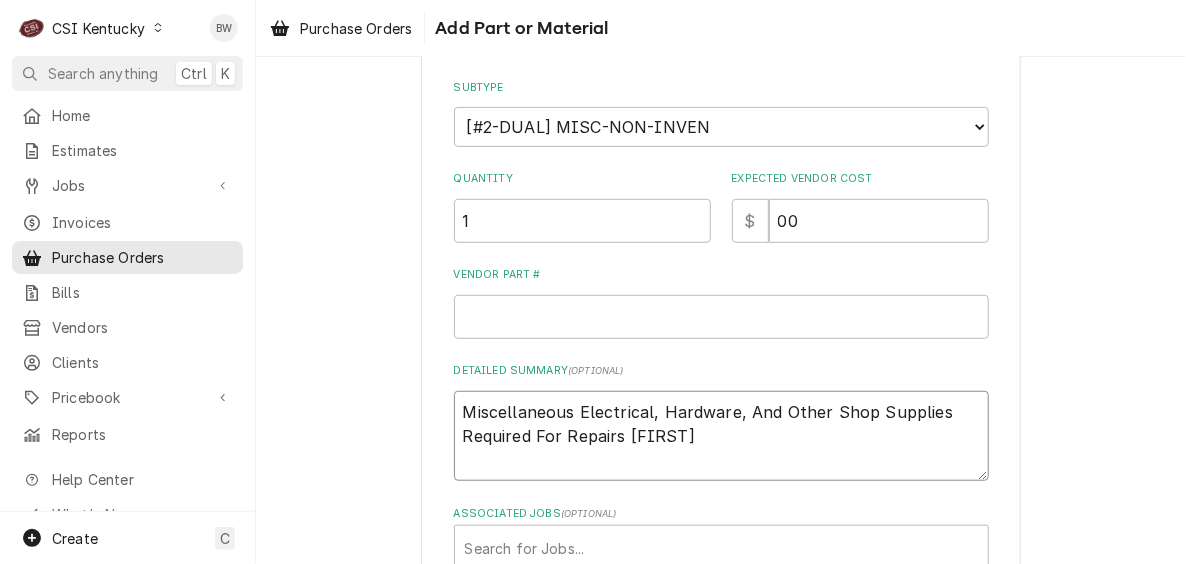 type on "x" 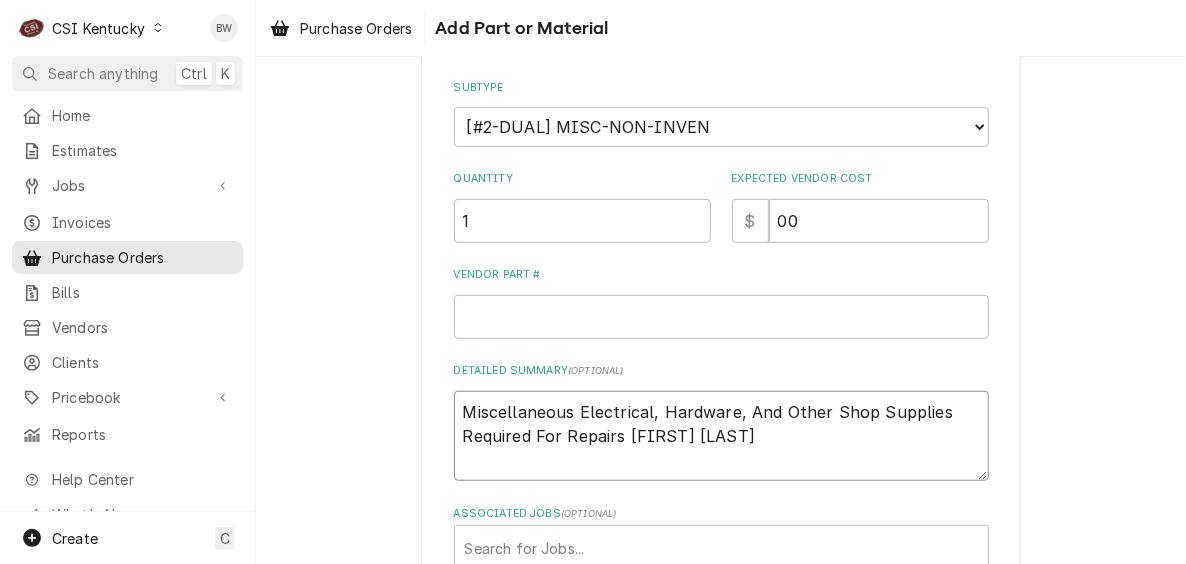 type on "x" 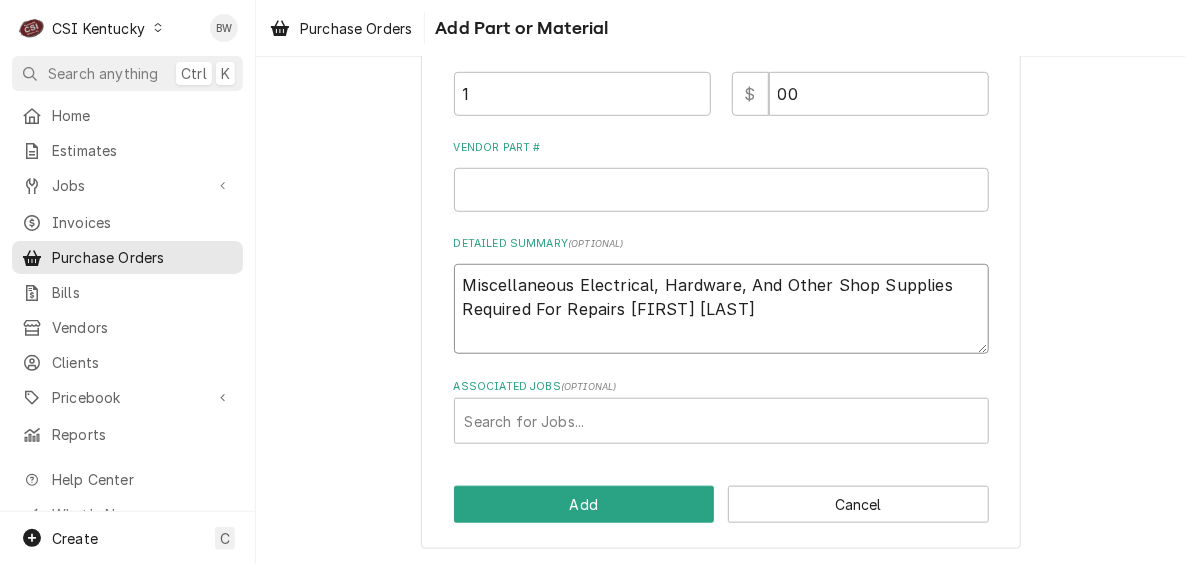 scroll, scrollTop: 427, scrollLeft: 0, axis: vertical 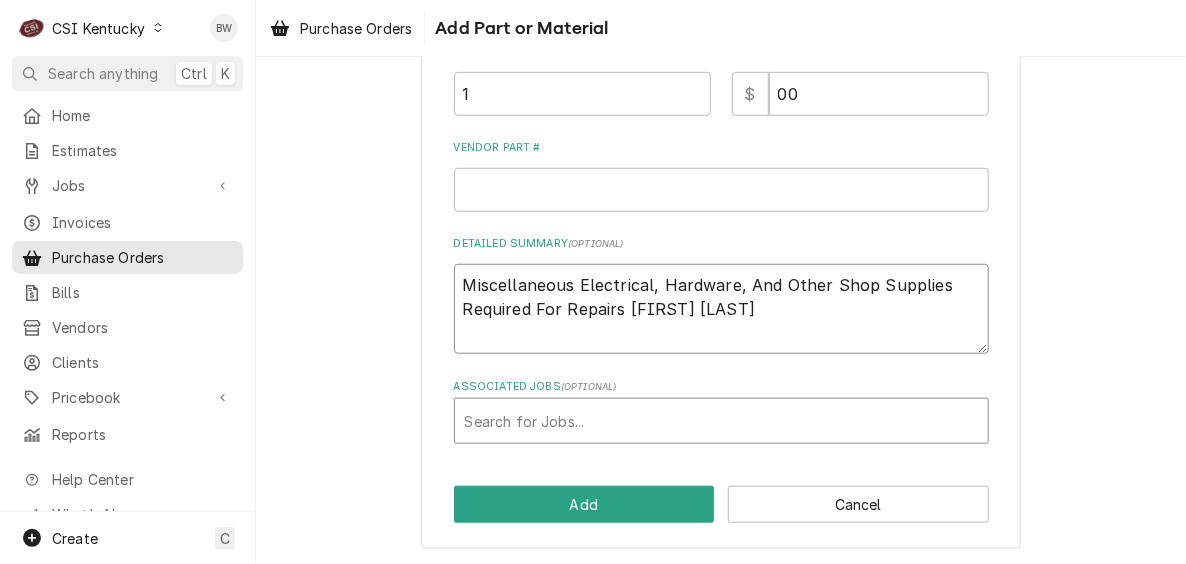 type on "Miscellaneous Electrical, Hardware, And Other Shop Supplies Required For Repairs [FIRST] [LAST]" 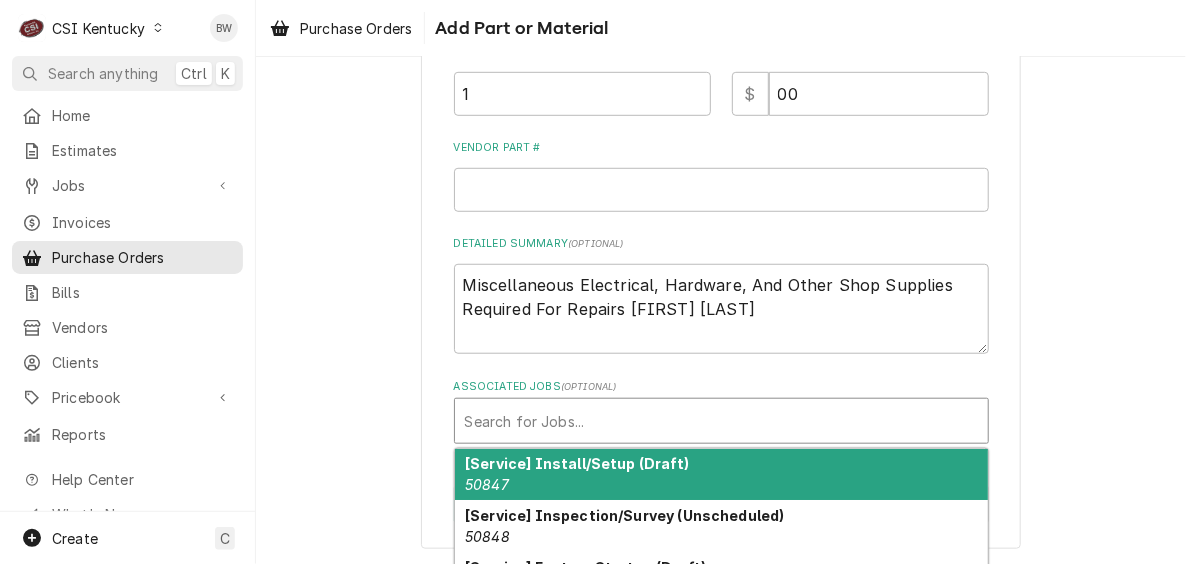 click at bounding box center (721, 421) 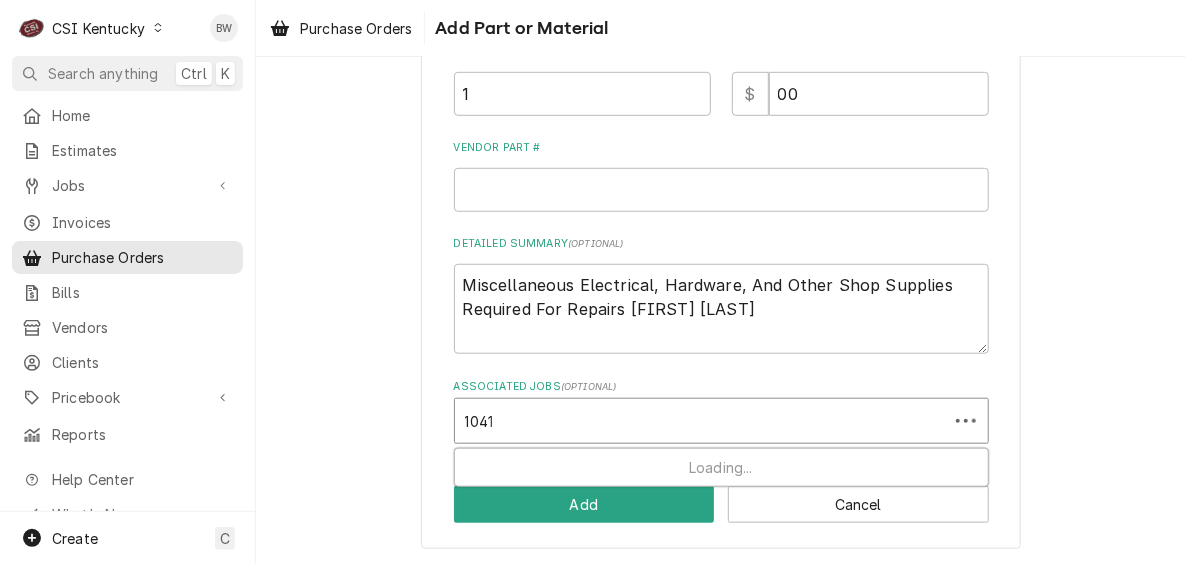 type on "10411" 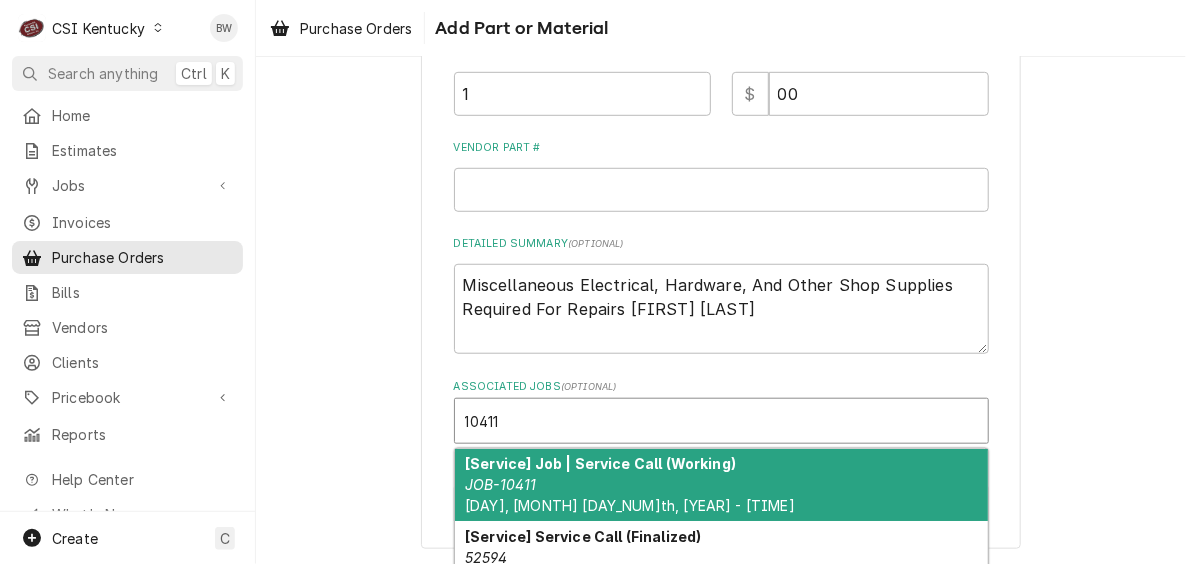 click on "[Service] Job | Service Call (Working)" at bounding box center (600, 463) 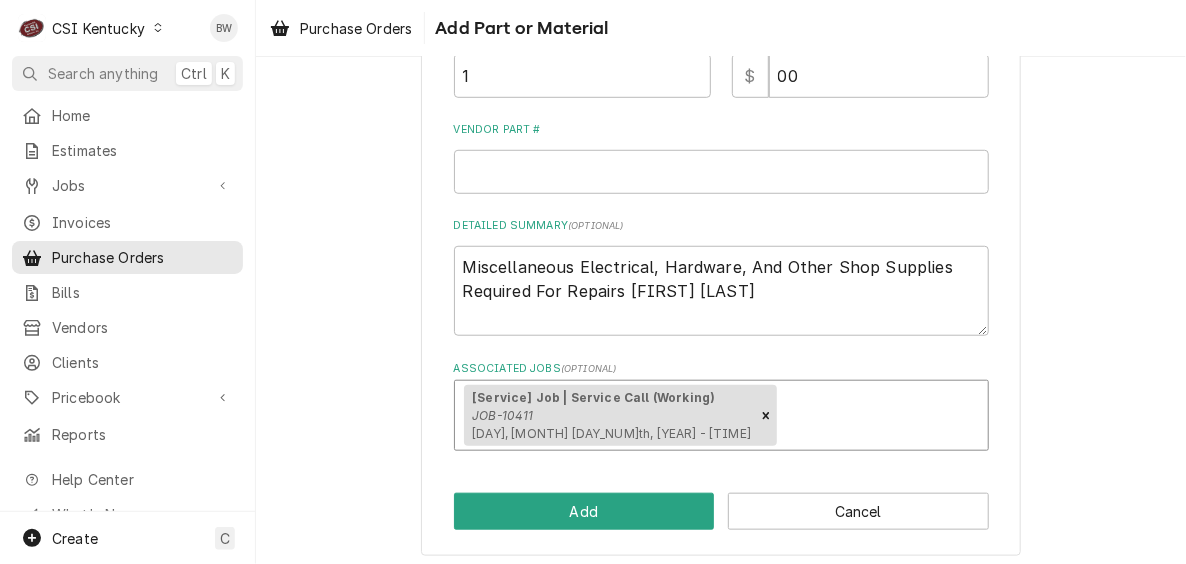 scroll, scrollTop: 452, scrollLeft: 0, axis: vertical 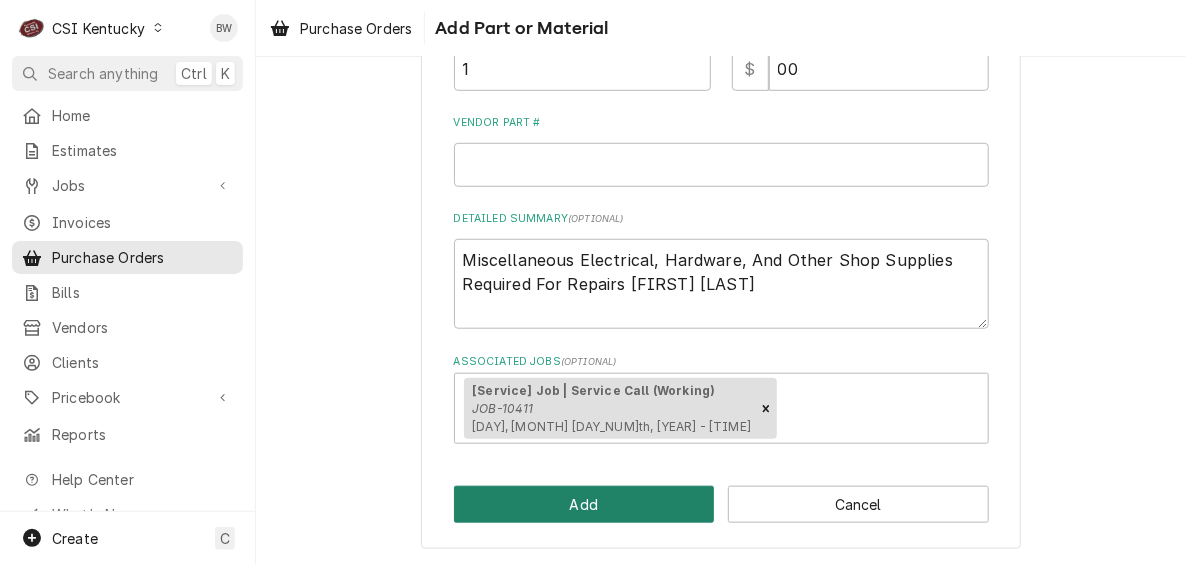 click on "Add" at bounding box center [584, 504] 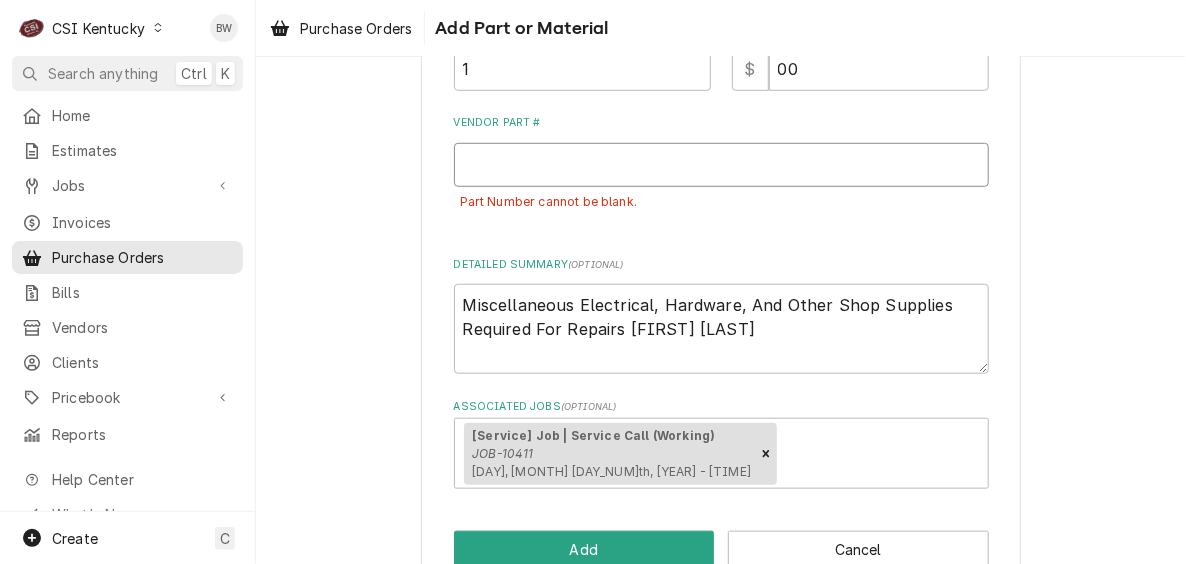 click on "Vendor Part #" at bounding box center (721, 165) 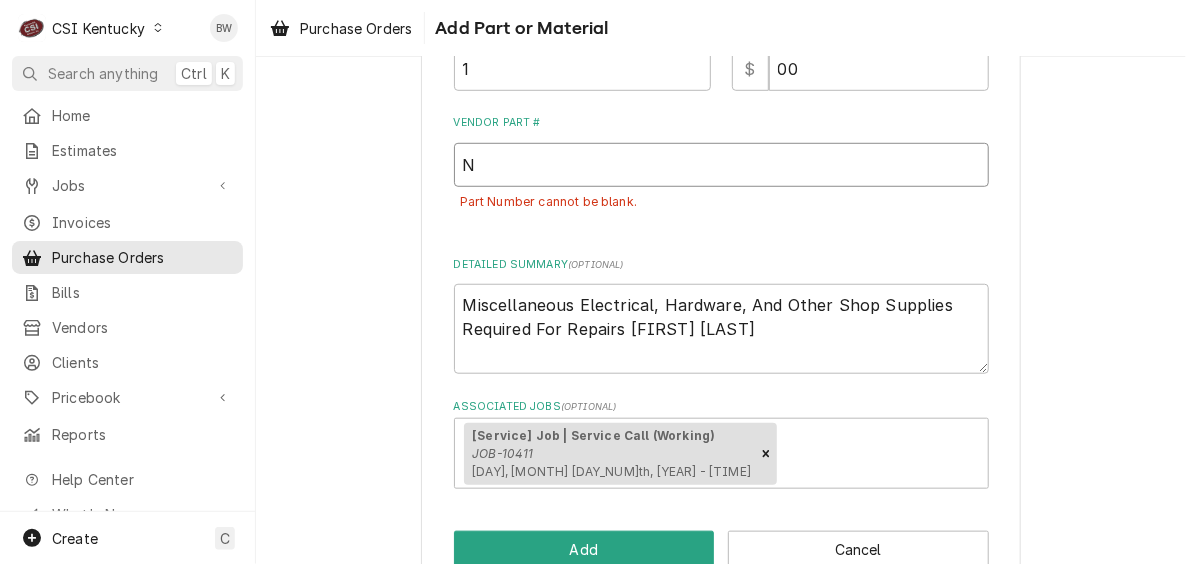 type on "x" 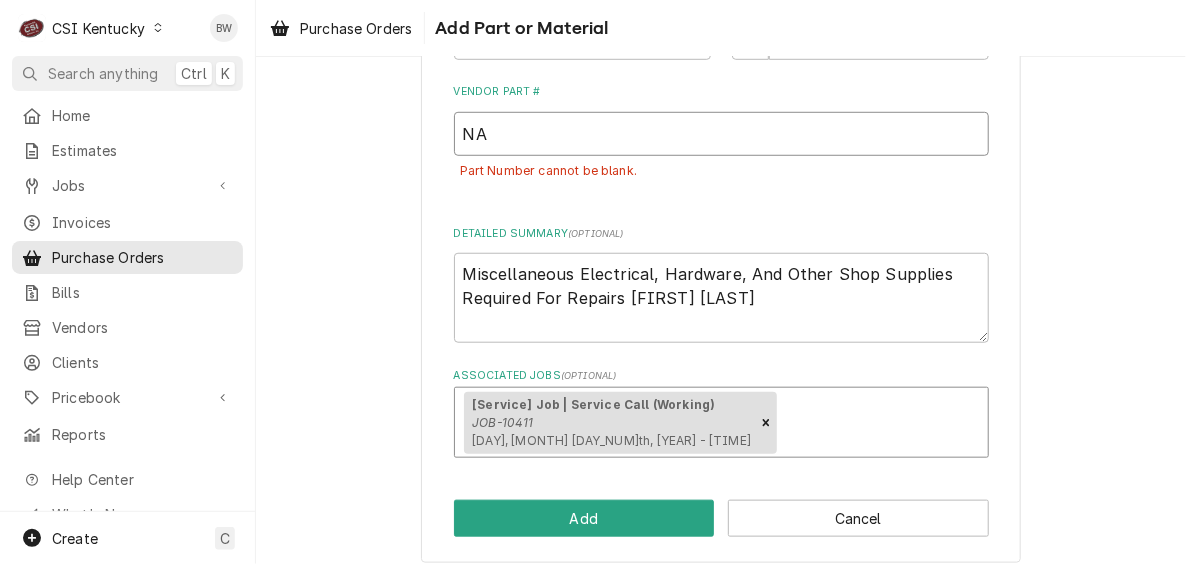 scroll, scrollTop: 498, scrollLeft: 0, axis: vertical 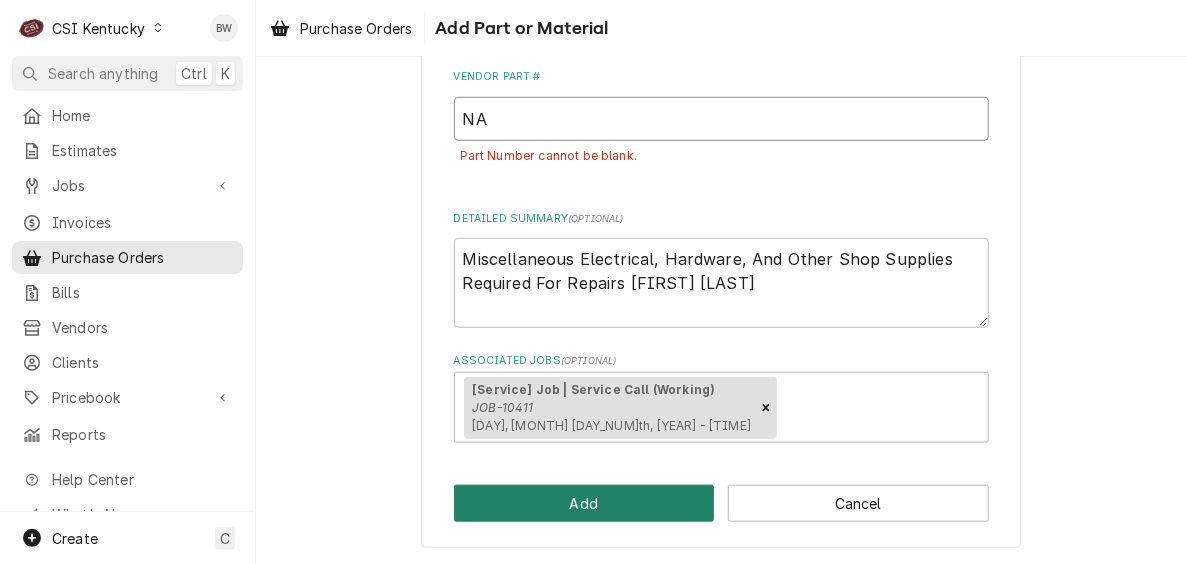 type on "NA" 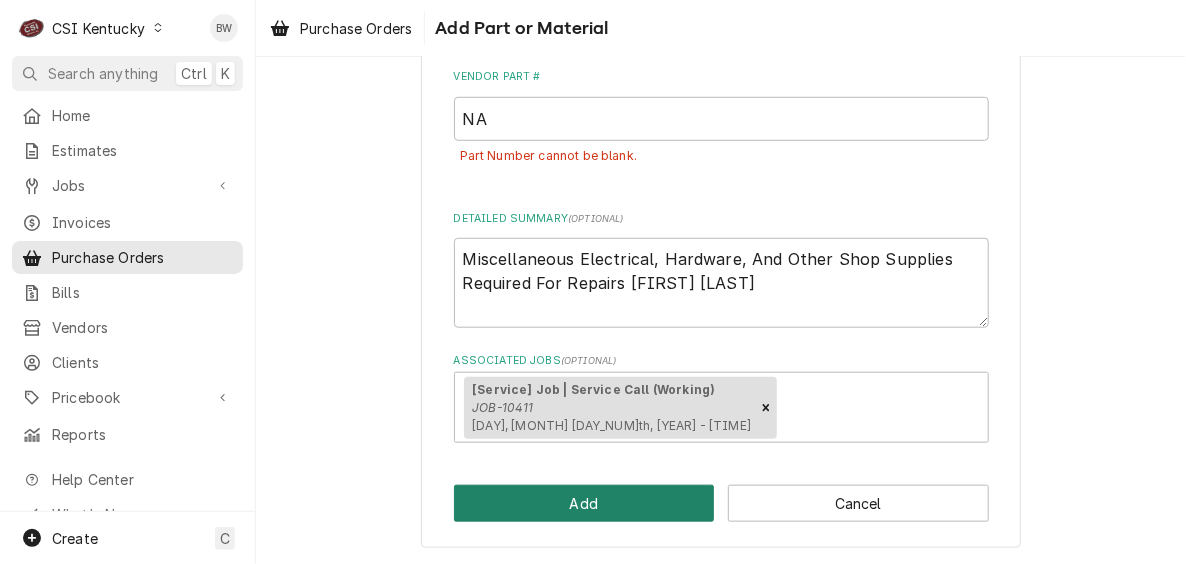 click on "Add" at bounding box center (584, 503) 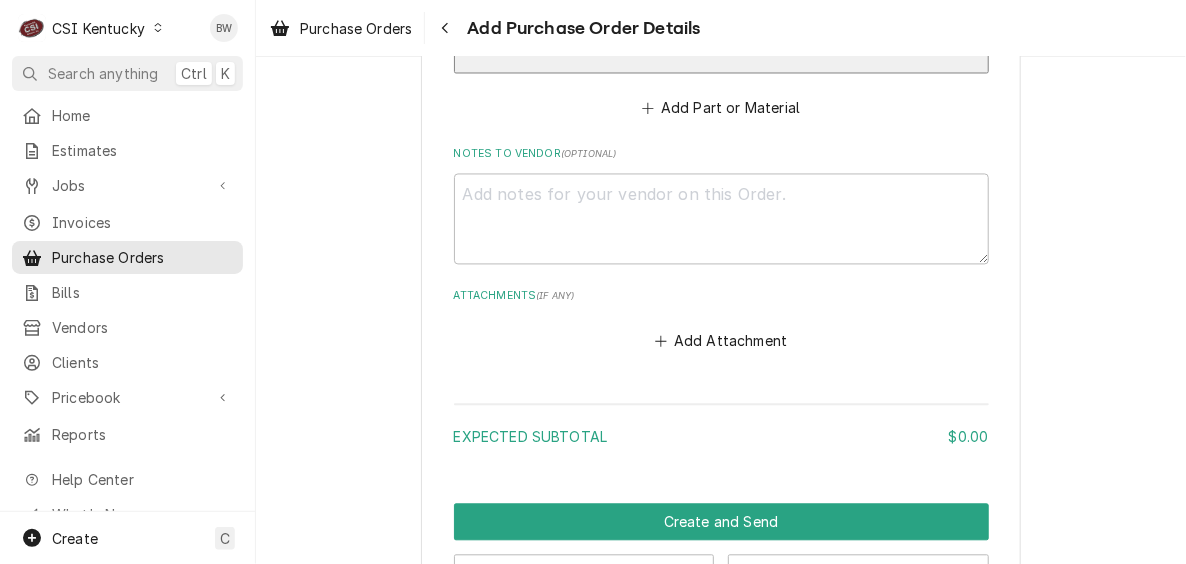 scroll, scrollTop: 1363, scrollLeft: 0, axis: vertical 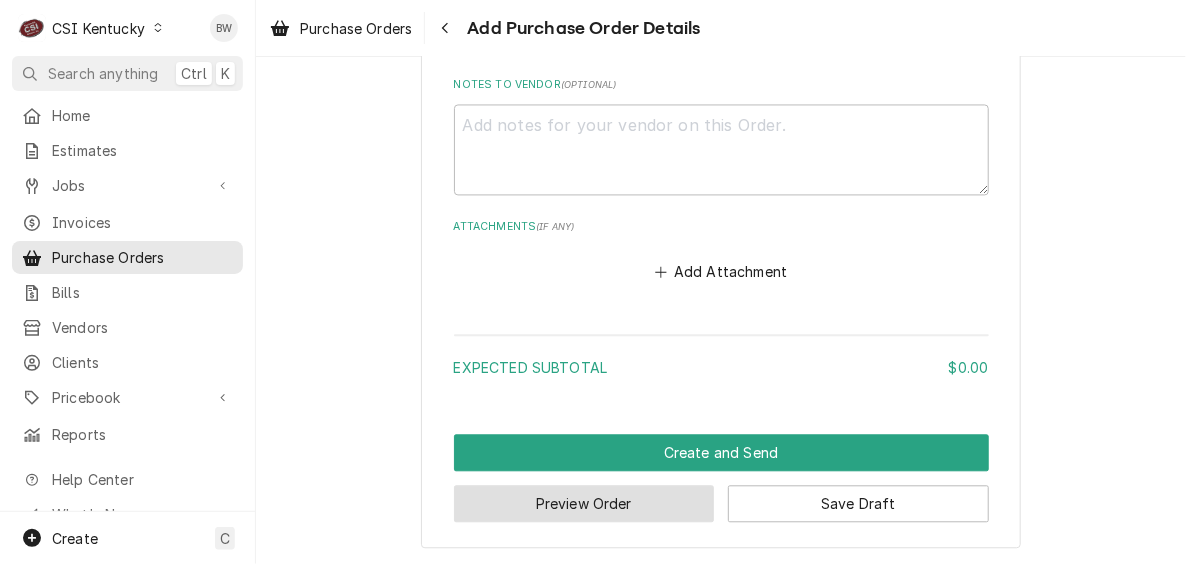 click on "Preview Order" at bounding box center (584, 503) 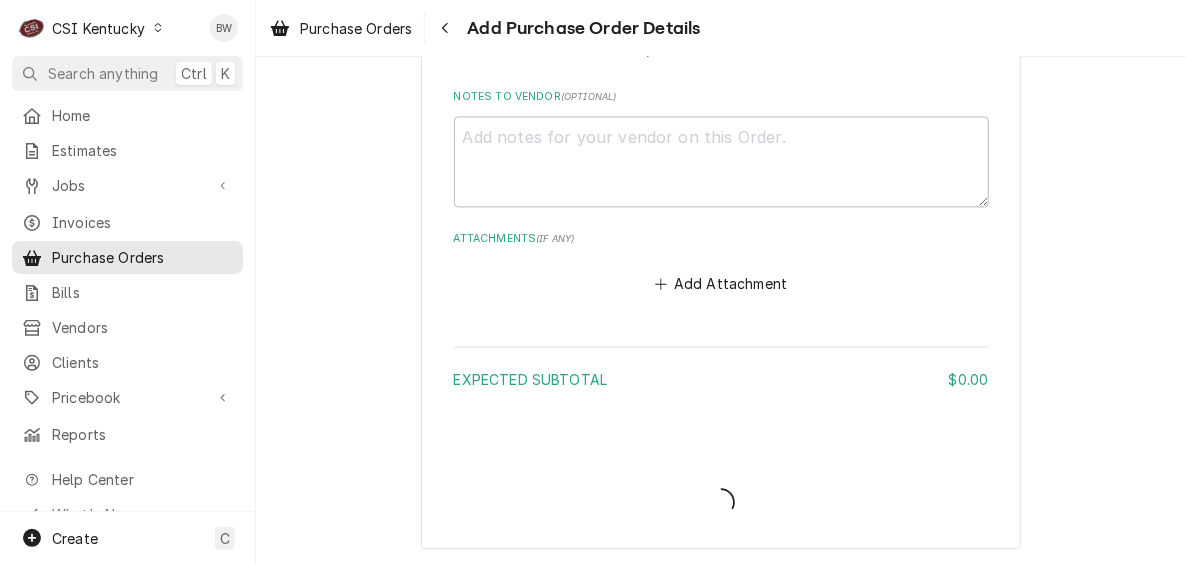 type on "x" 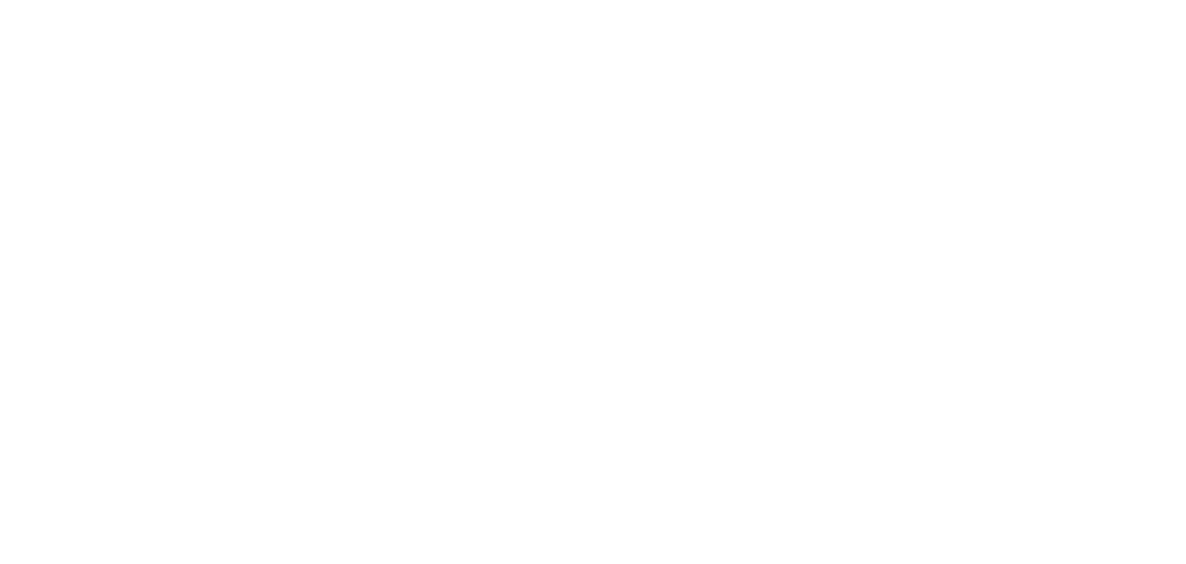 scroll, scrollTop: 0, scrollLeft: 0, axis: both 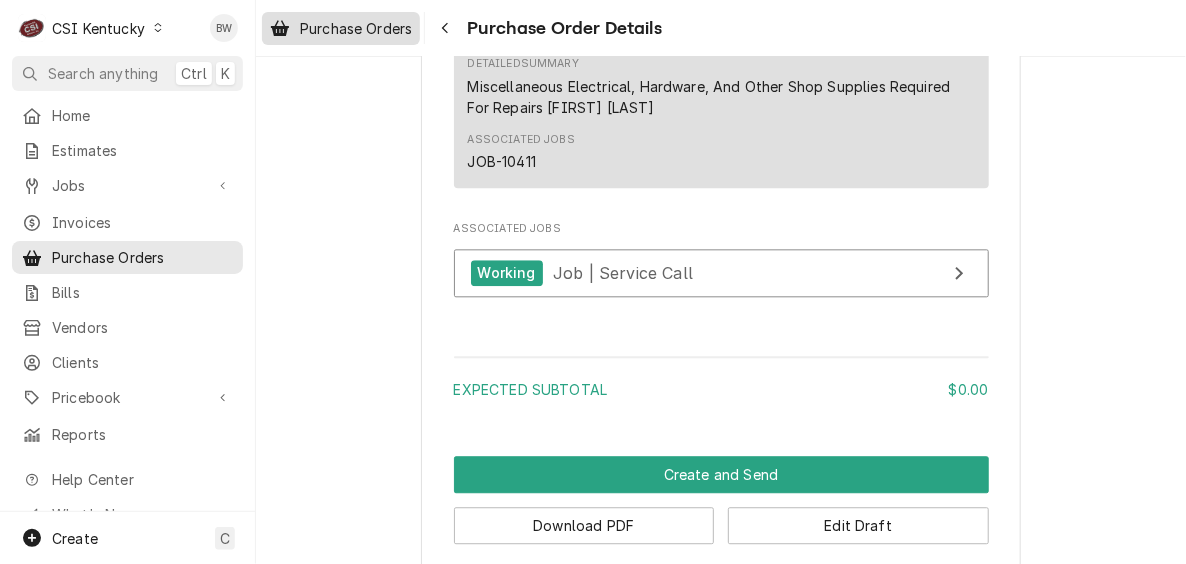 click on "Purchase Orders" at bounding box center [356, 28] 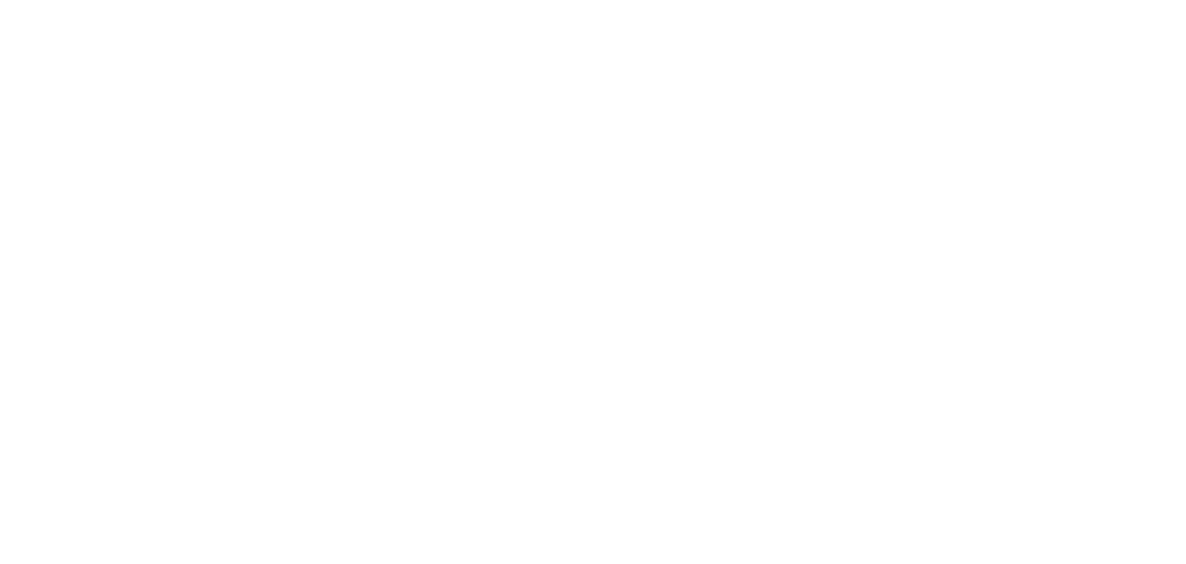 scroll, scrollTop: 0, scrollLeft: 0, axis: both 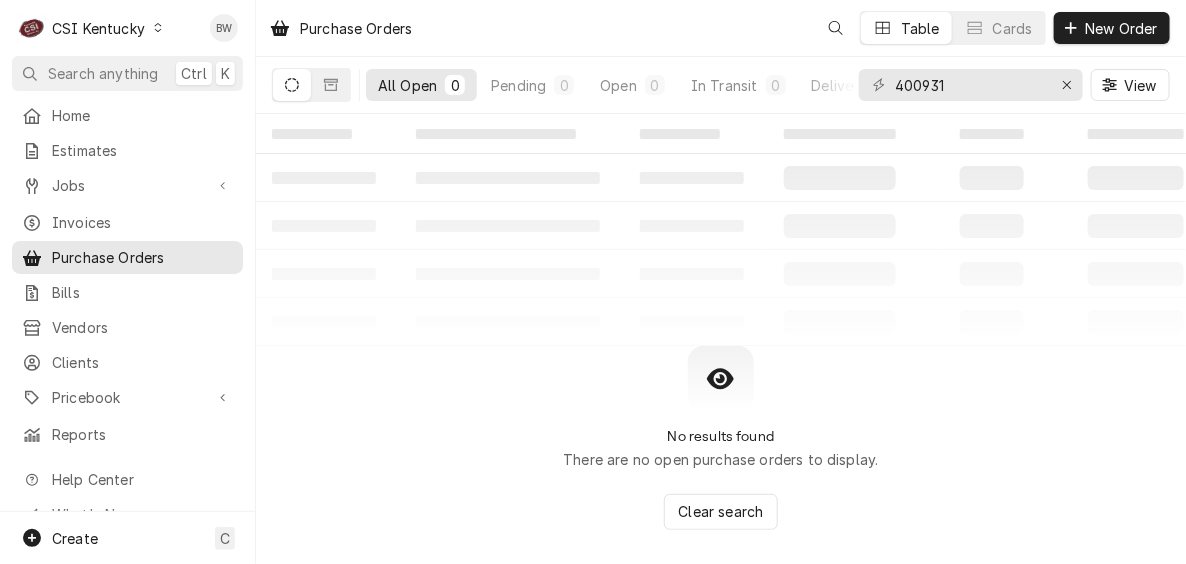 click 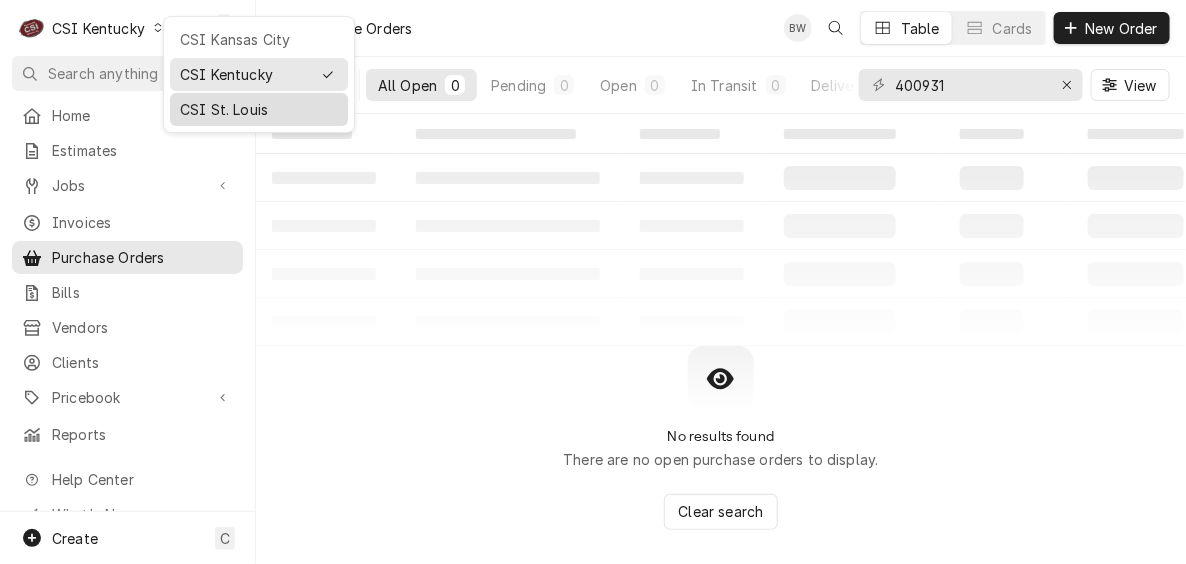 click on "CSI St. Louis" at bounding box center [259, 109] 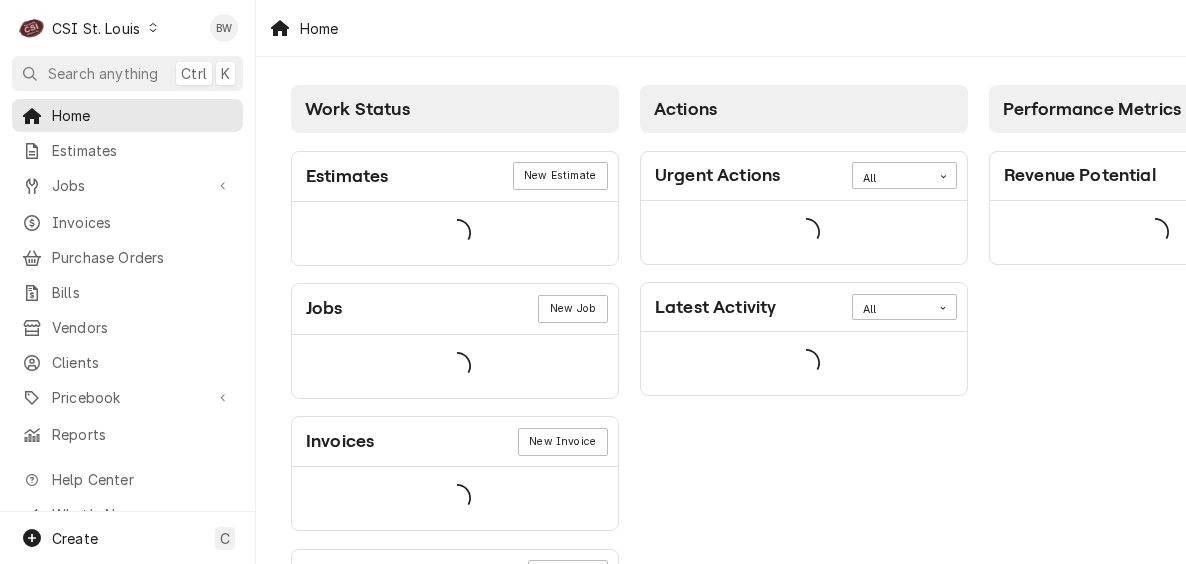 scroll, scrollTop: 0, scrollLeft: 0, axis: both 